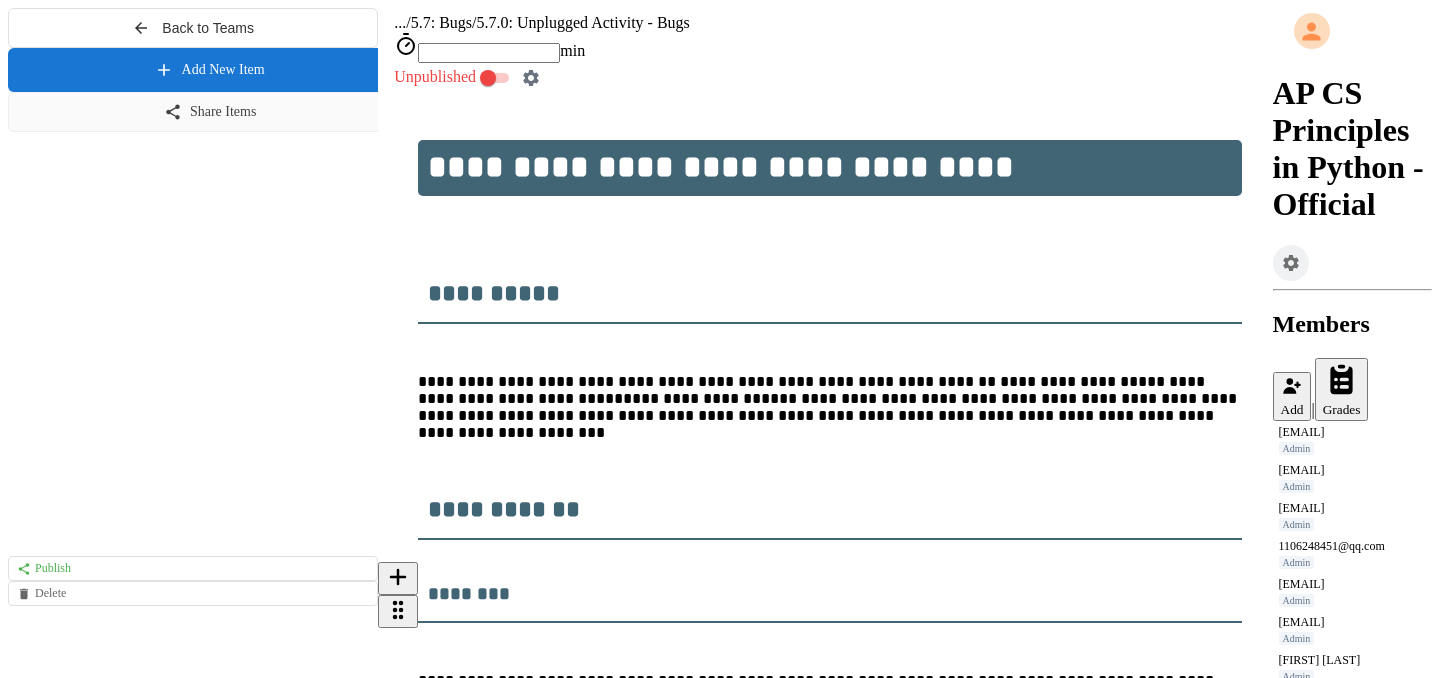 scroll, scrollTop: 0, scrollLeft: 0, axis: both 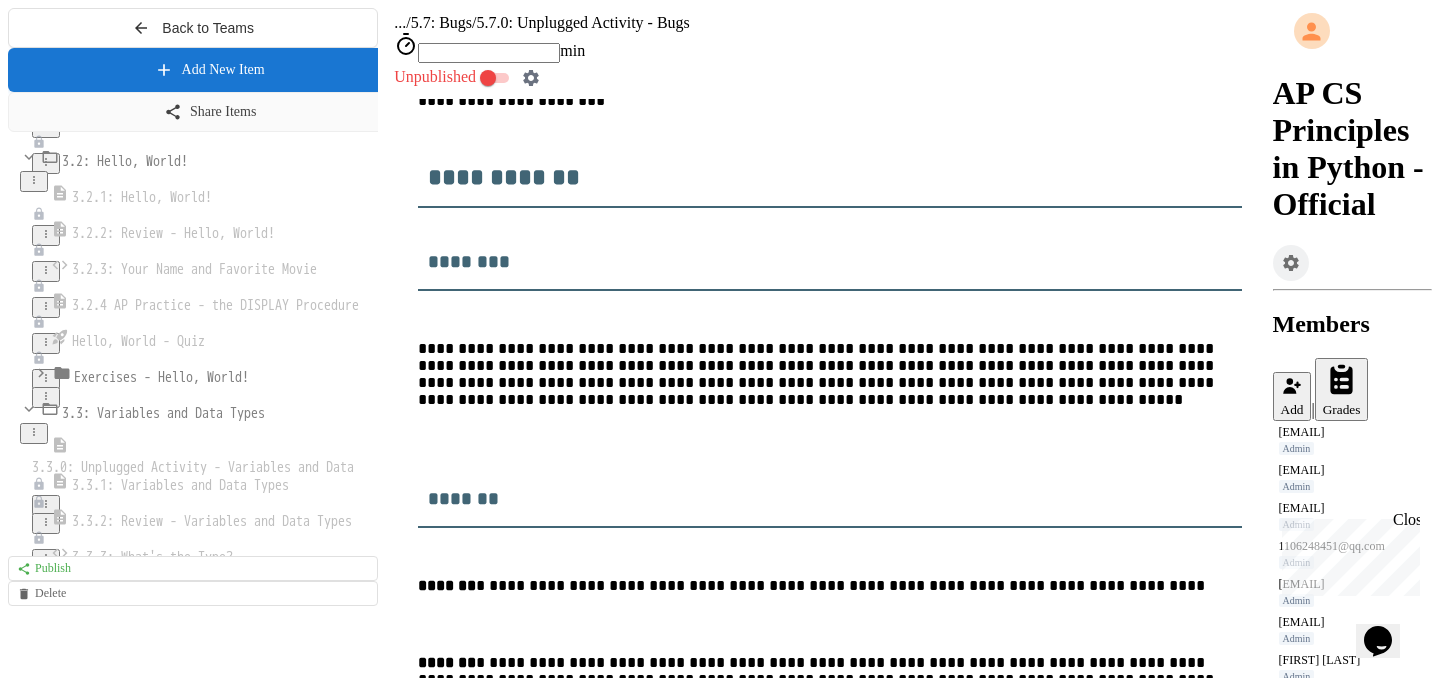 click on "3.3.0: Unplugged Activity - Variables and Data" at bounding box center [193, 467] 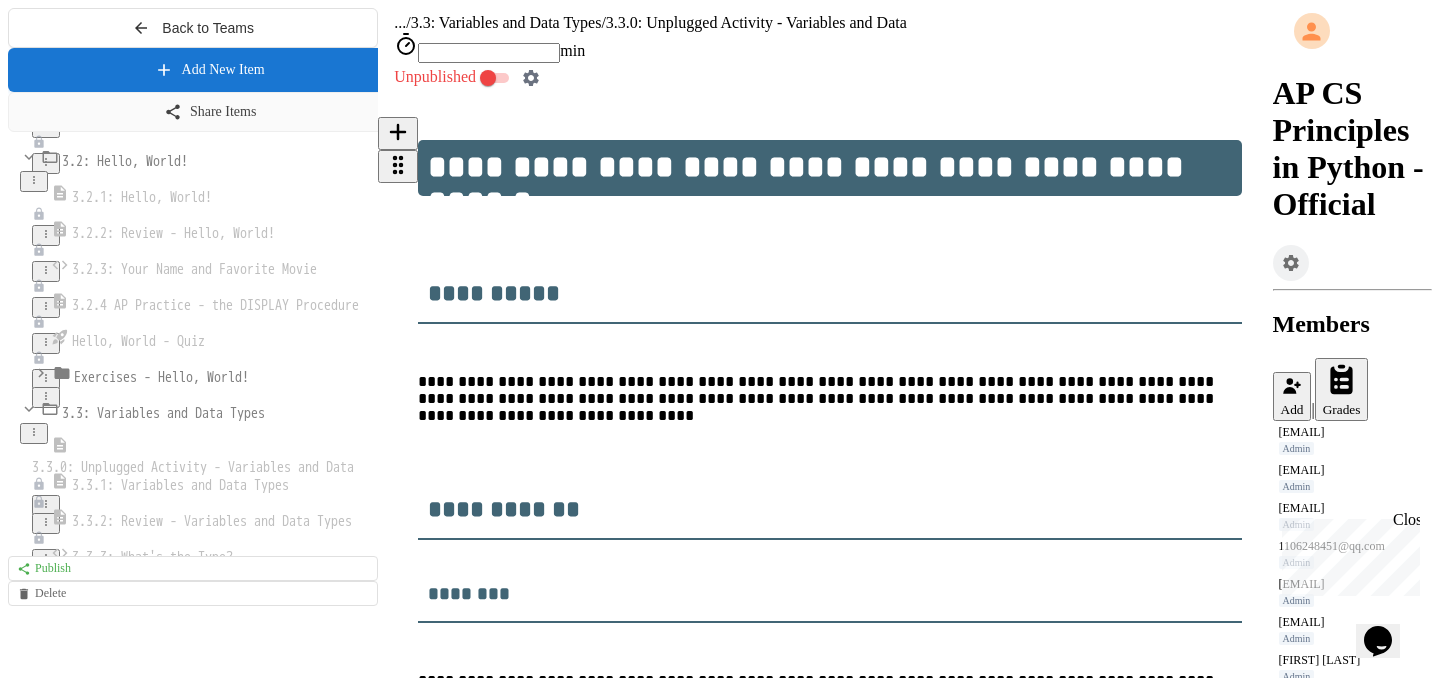 click on "**********" at bounding box center (829, 168) 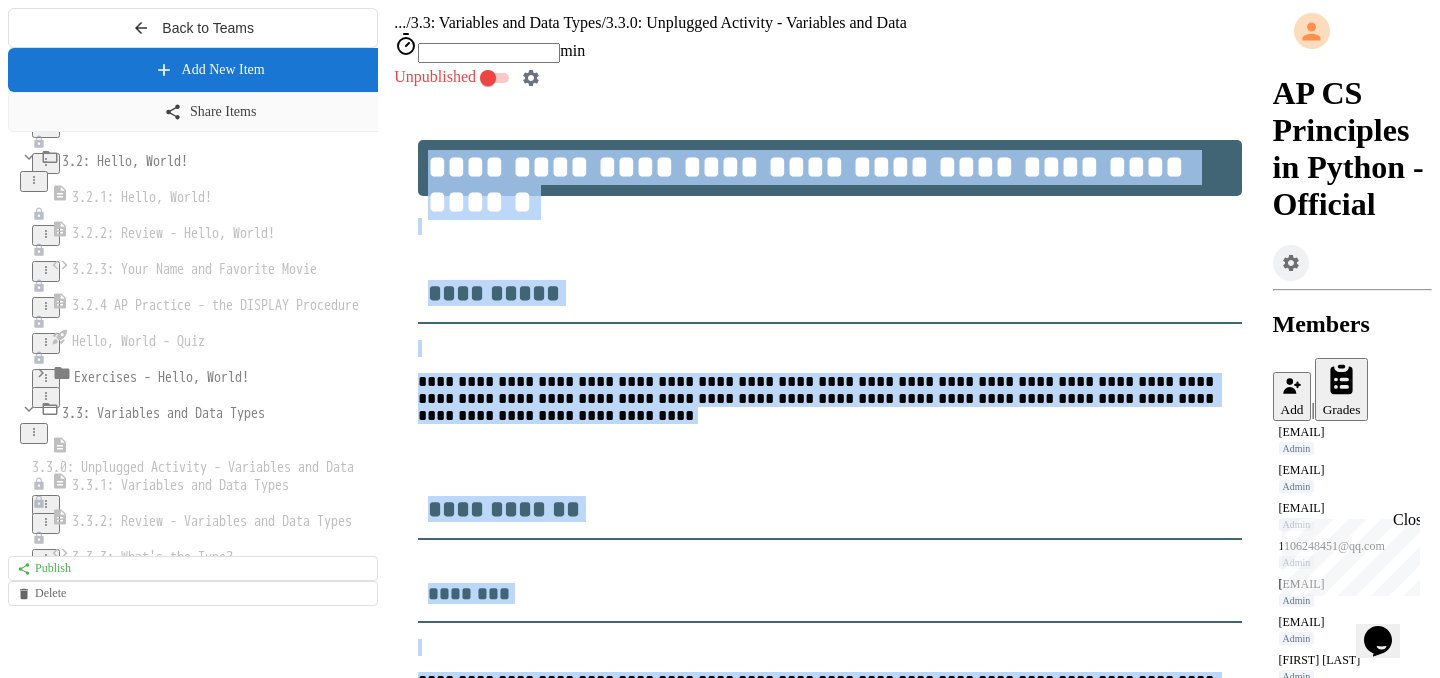 copy on "**********" 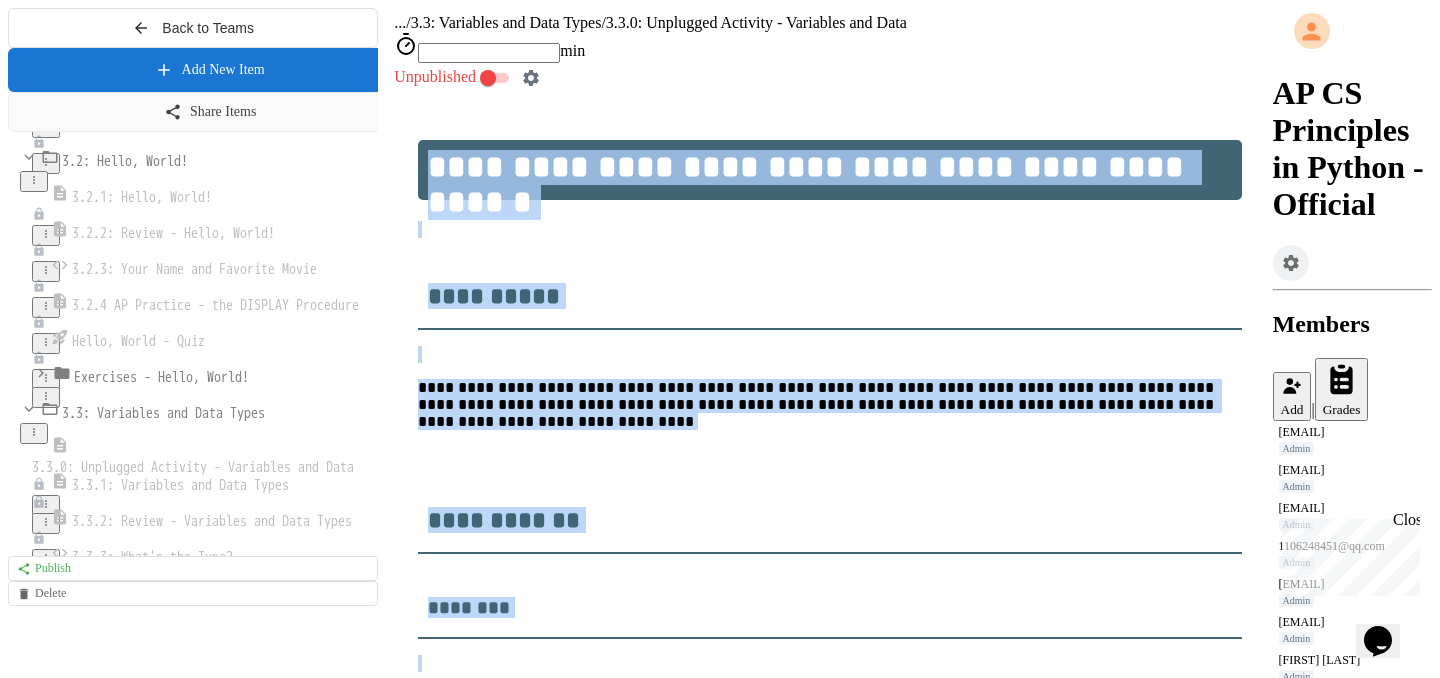 click on "3.3.1: Variables and Data Types" at bounding box center (180, 485) 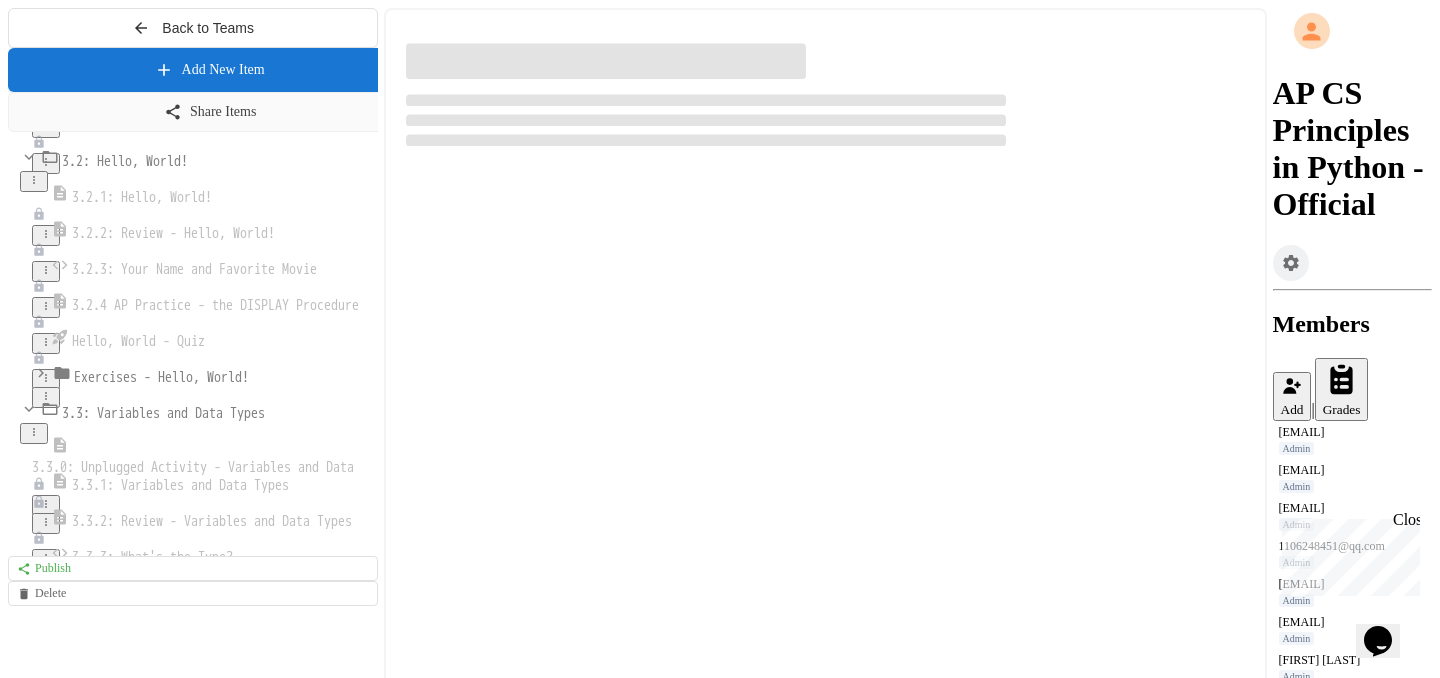 select on "***" 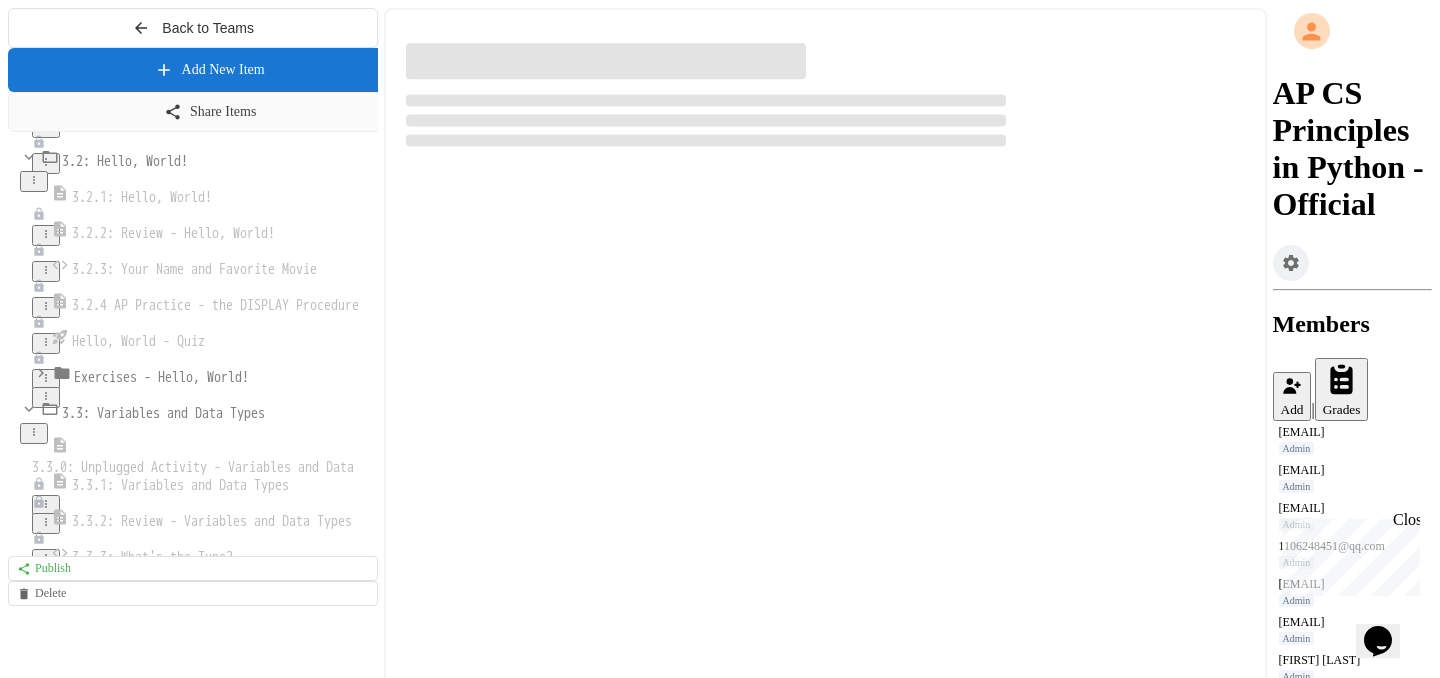 select on "***" 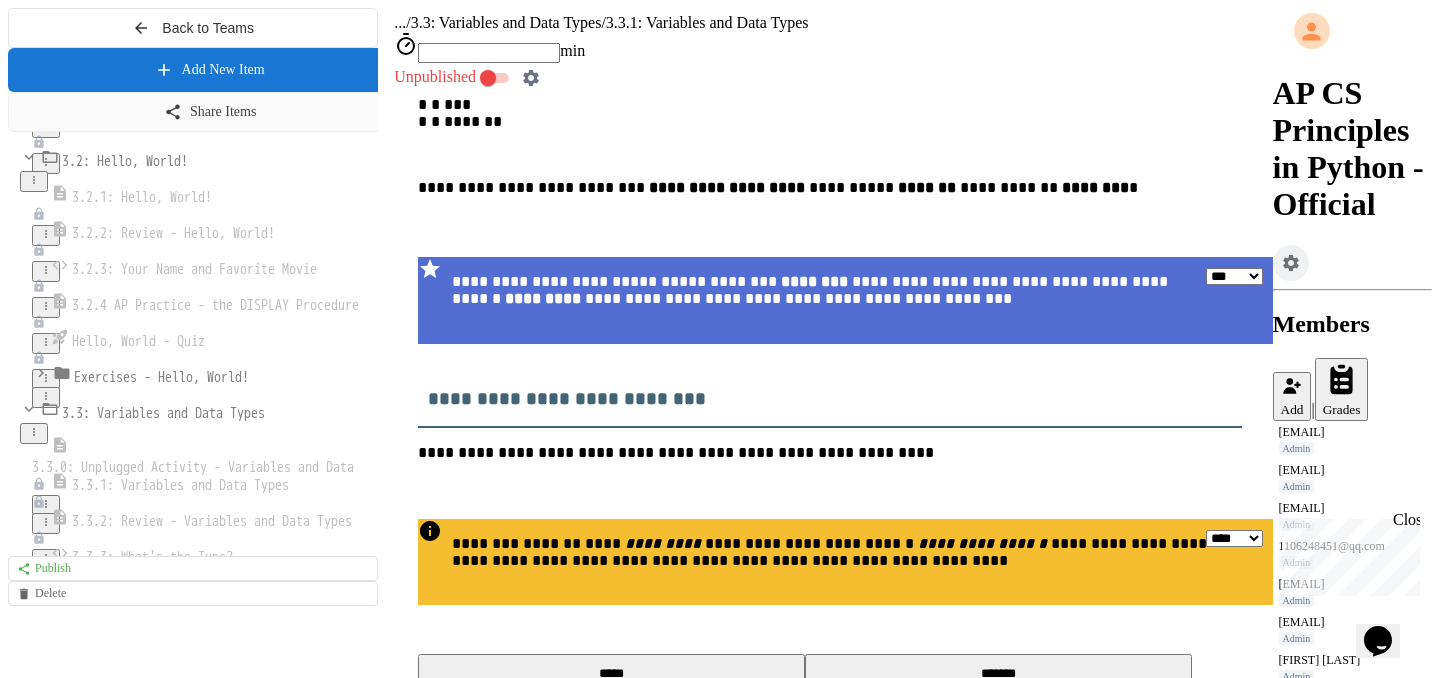 scroll, scrollTop: 2249, scrollLeft: 0, axis: vertical 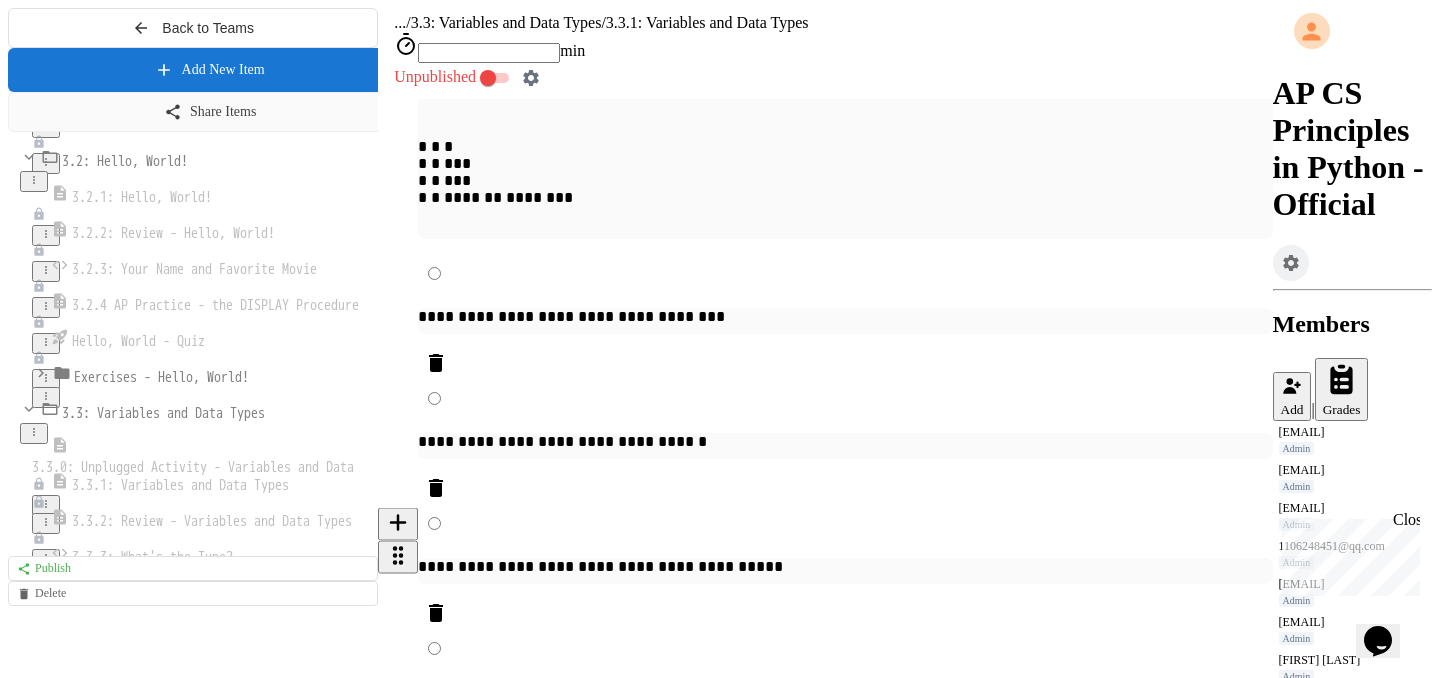 click on "3.3: Variables and Data Types" at bounding box center (163, 413) 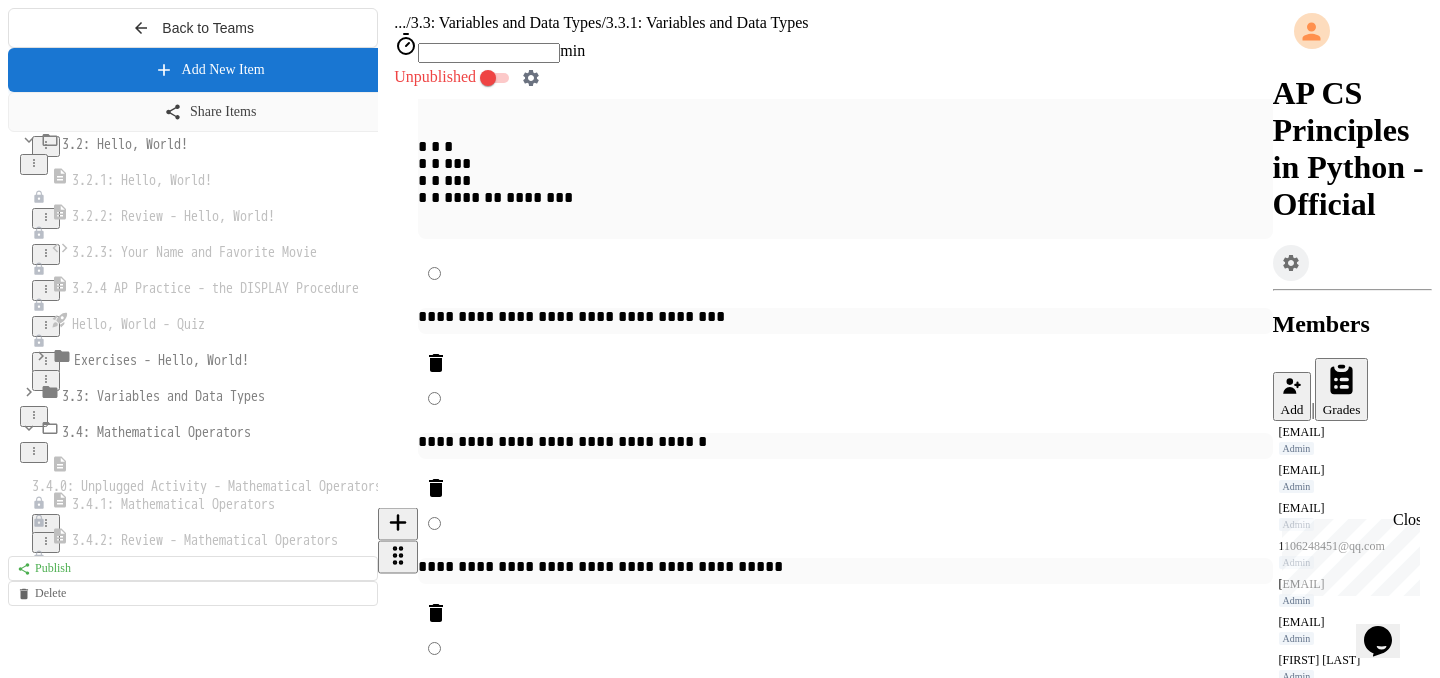 scroll, scrollTop: 1348, scrollLeft: 0, axis: vertical 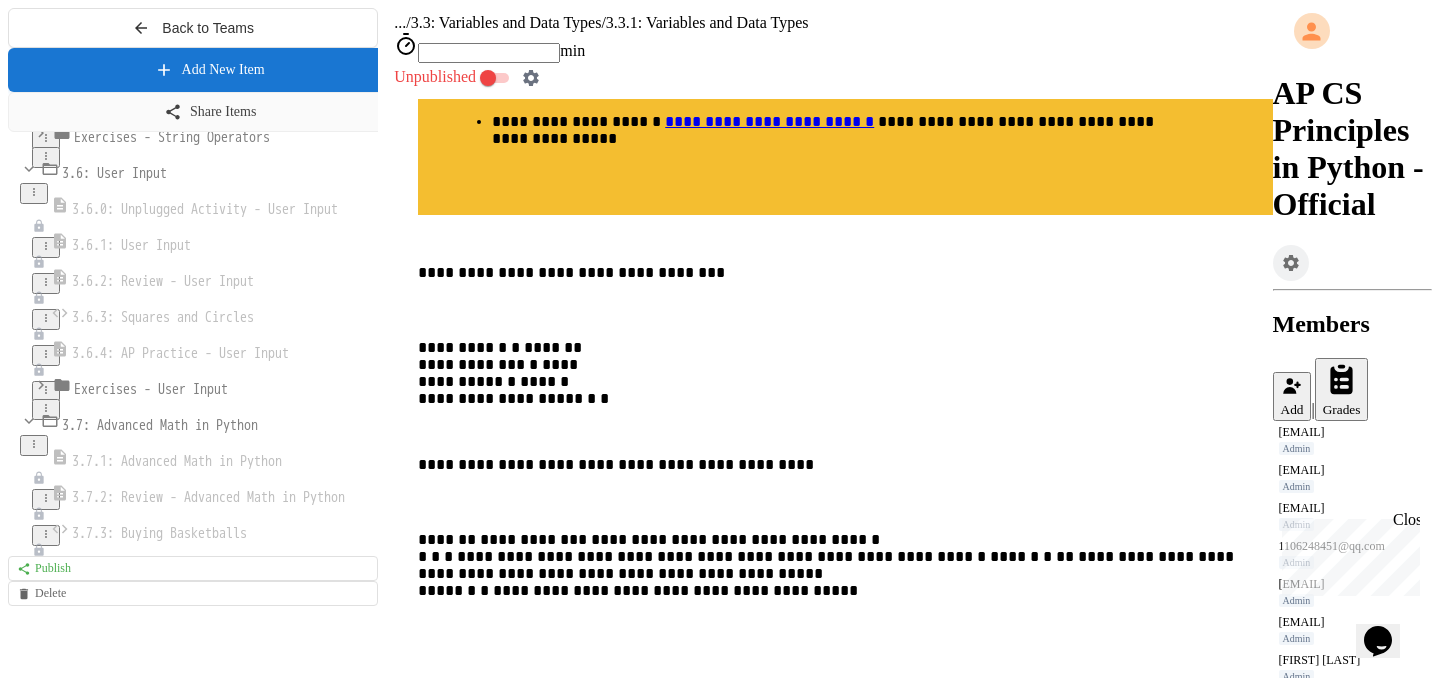 click on "3.6.0: Unplugged Activity - User Input" at bounding box center (205, 209) 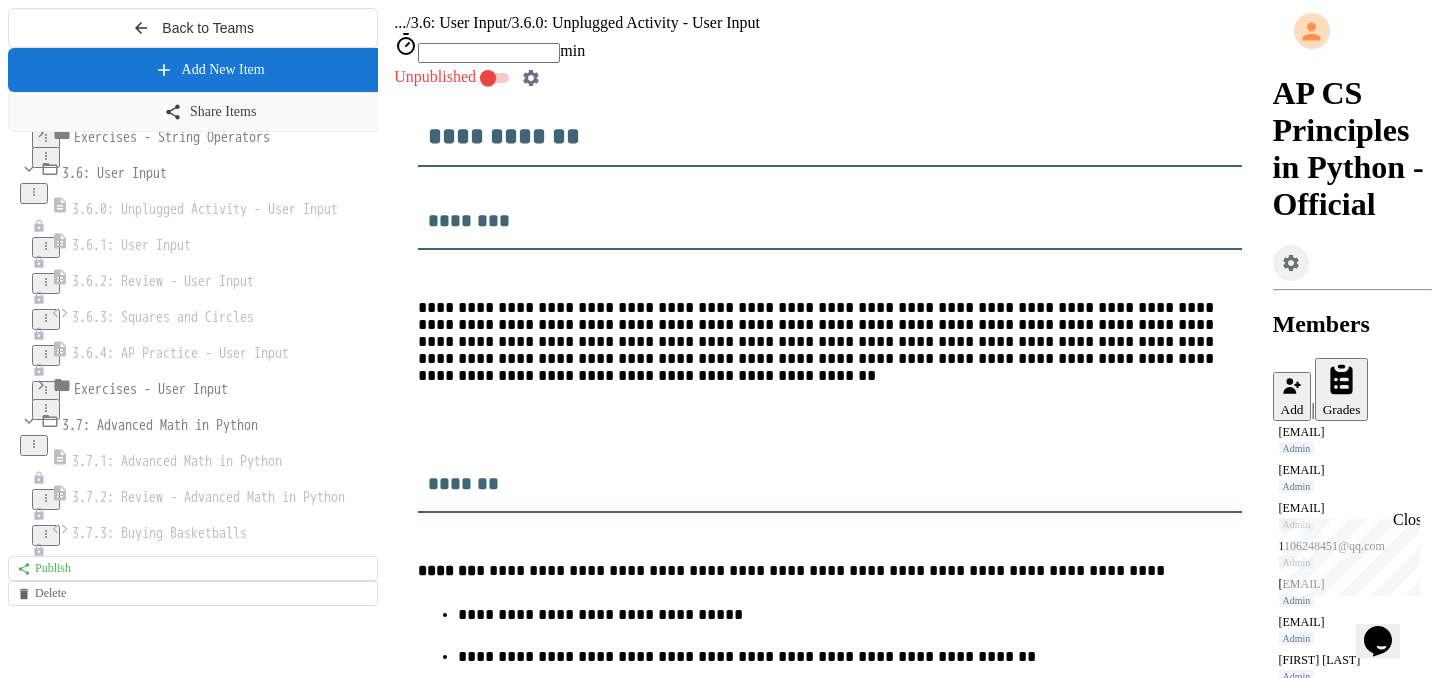 scroll, scrollTop: 0, scrollLeft: 0, axis: both 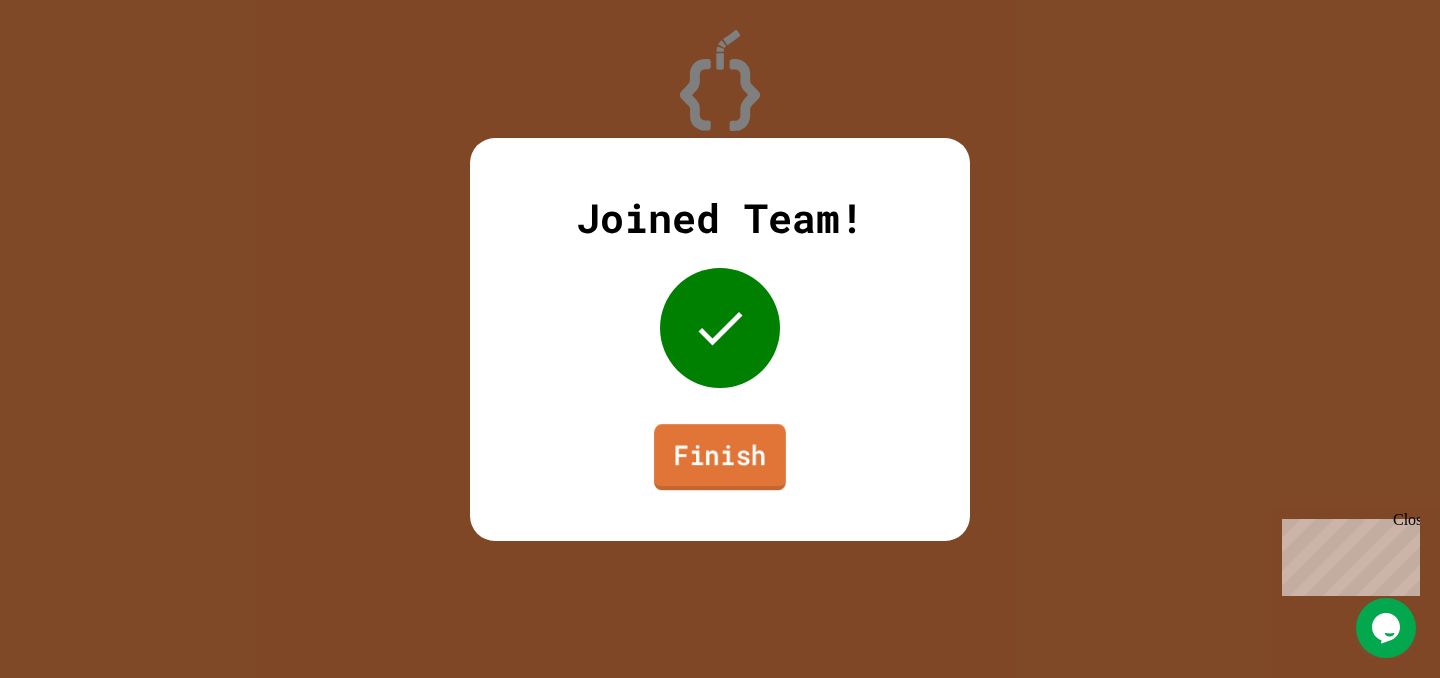 click on "Finish" at bounding box center [720, 457] 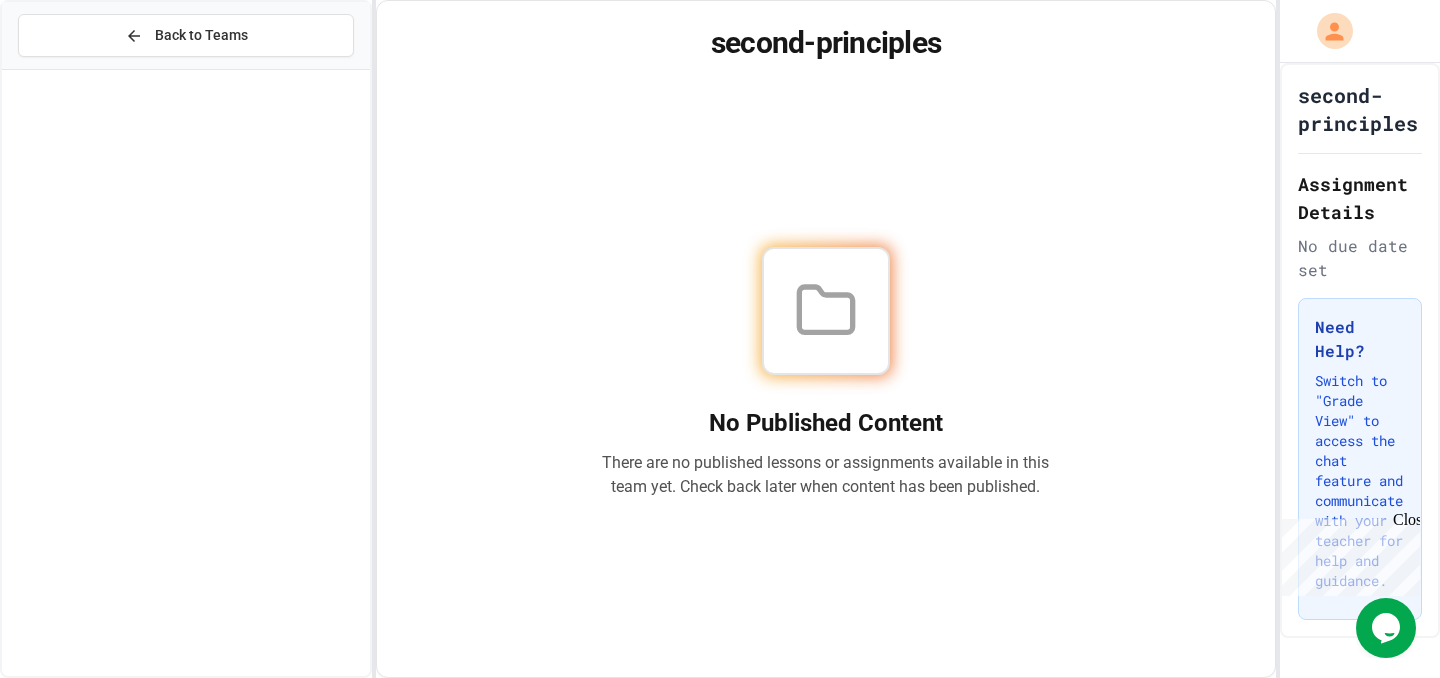 click on "second-principles" at bounding box center [825, 43] 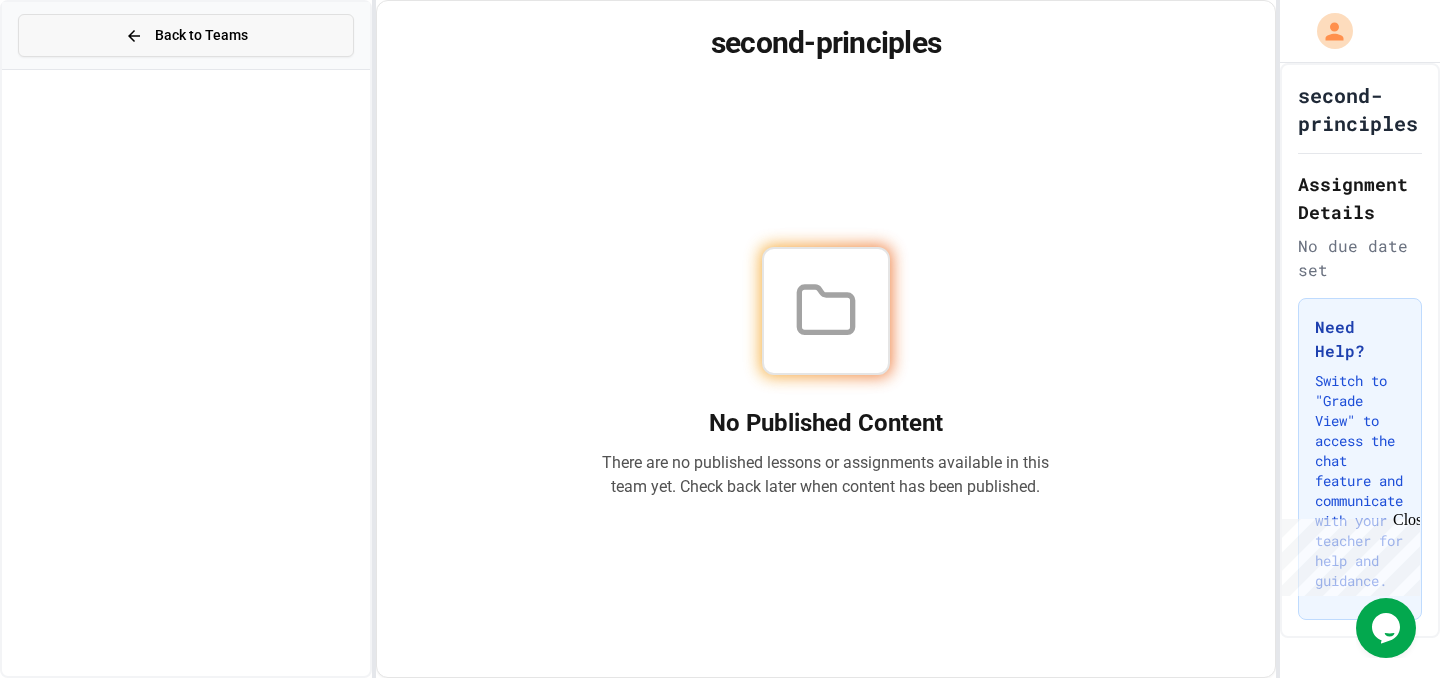 click on "Back to Teams" at bounding box center (186, 35) 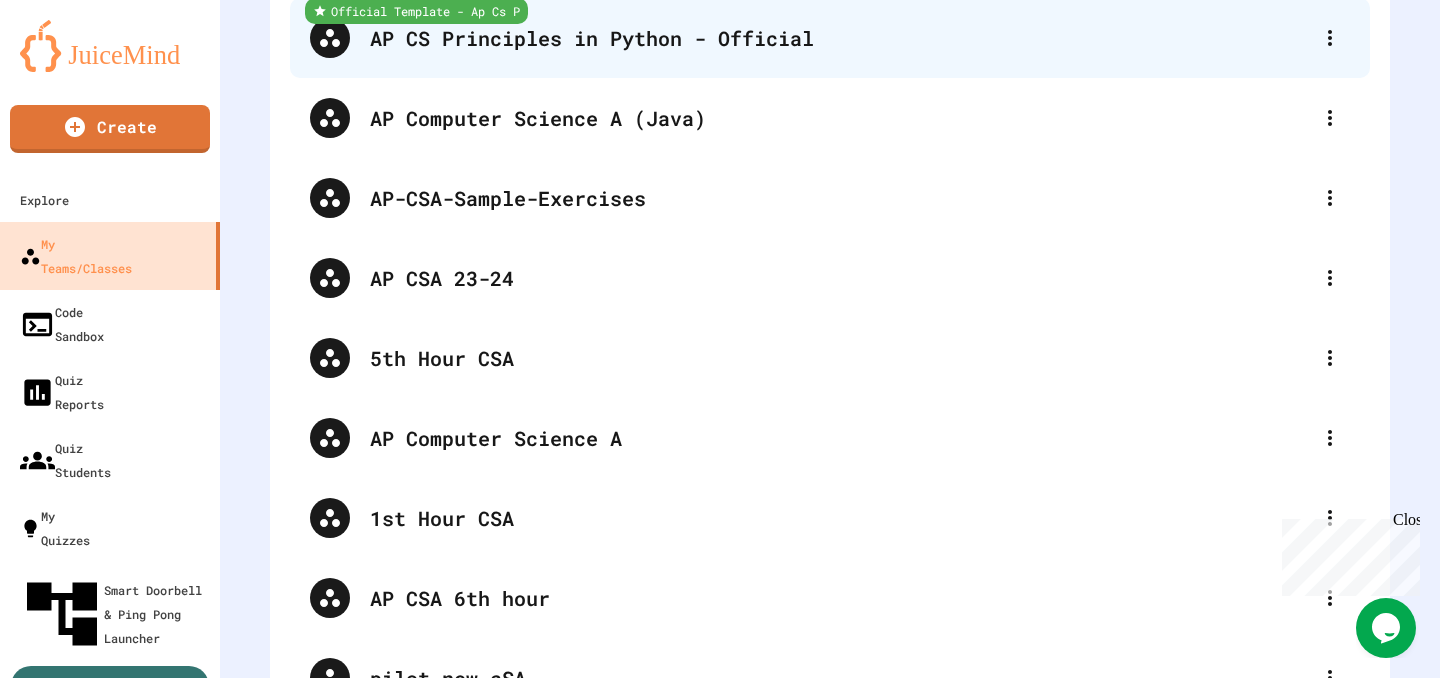scroll, scrollTop: 469, scrollLeft: 0, axis: vertical 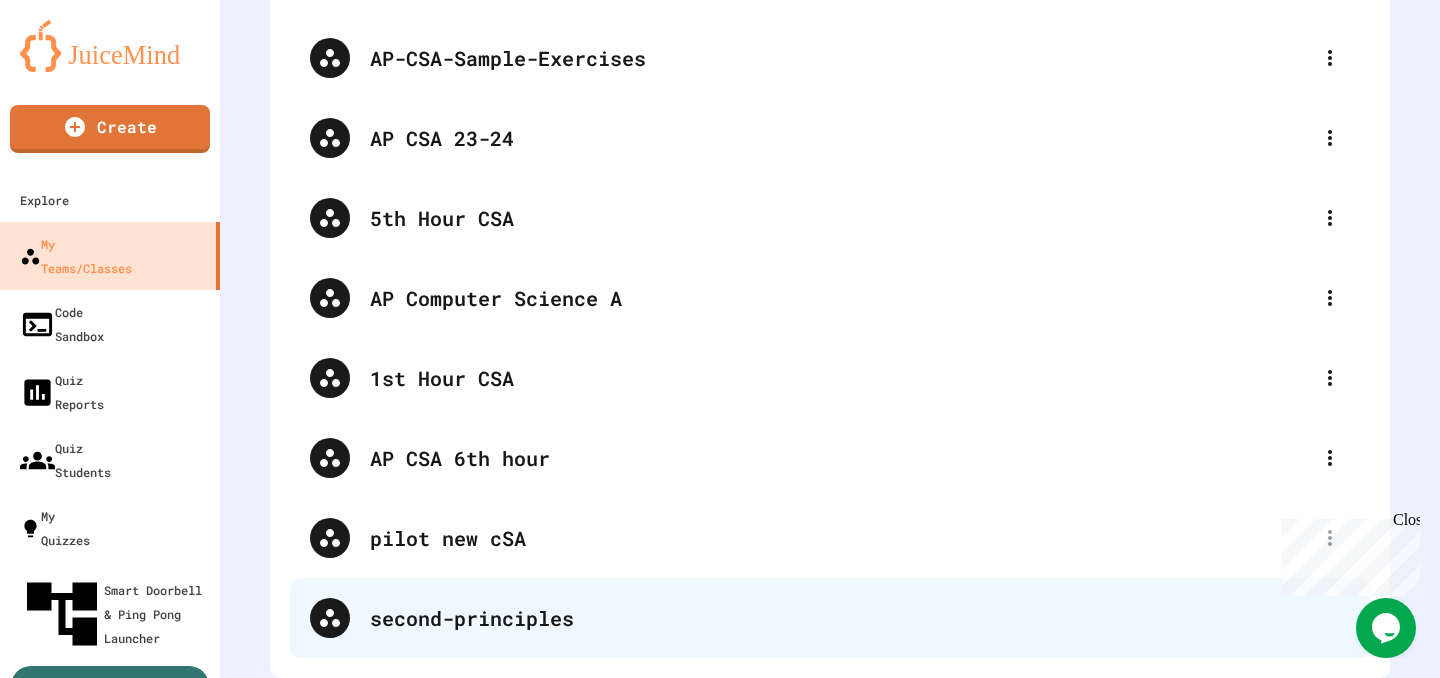 click on "second-principles" at bounding box center [860, 618] 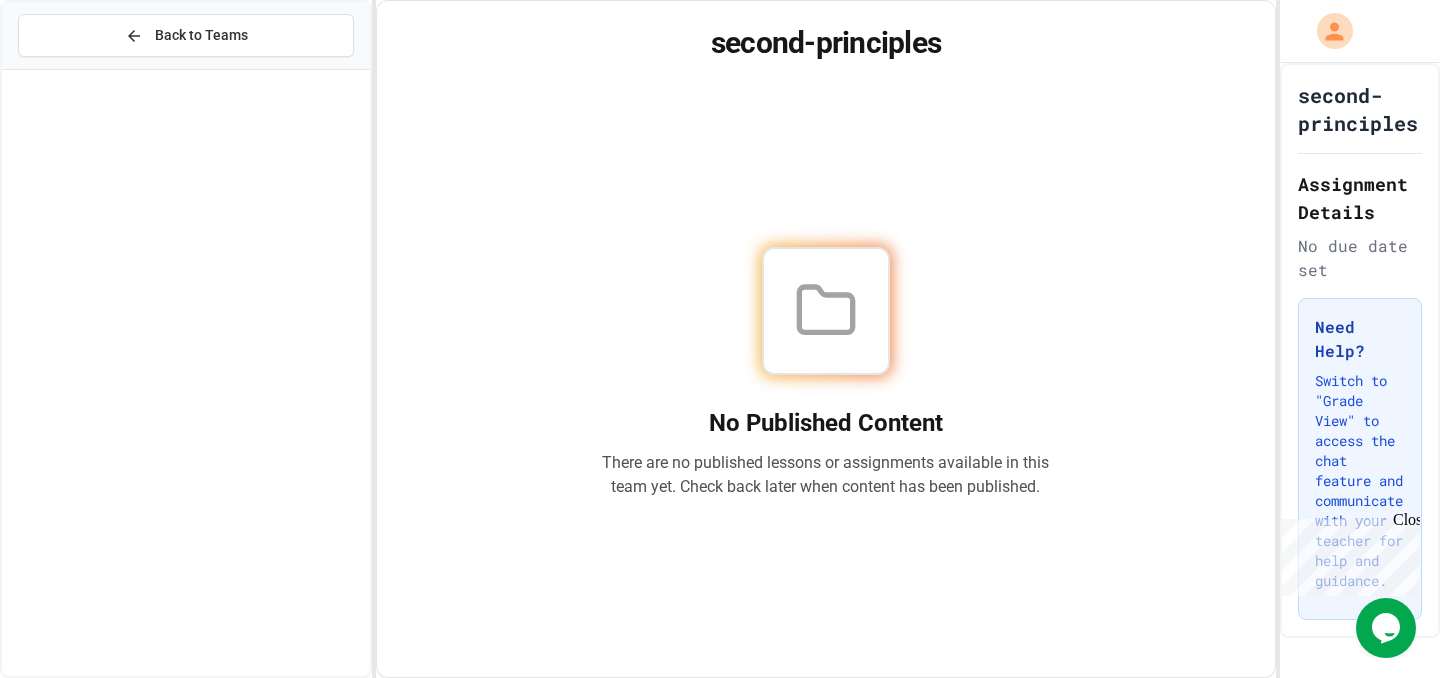 click 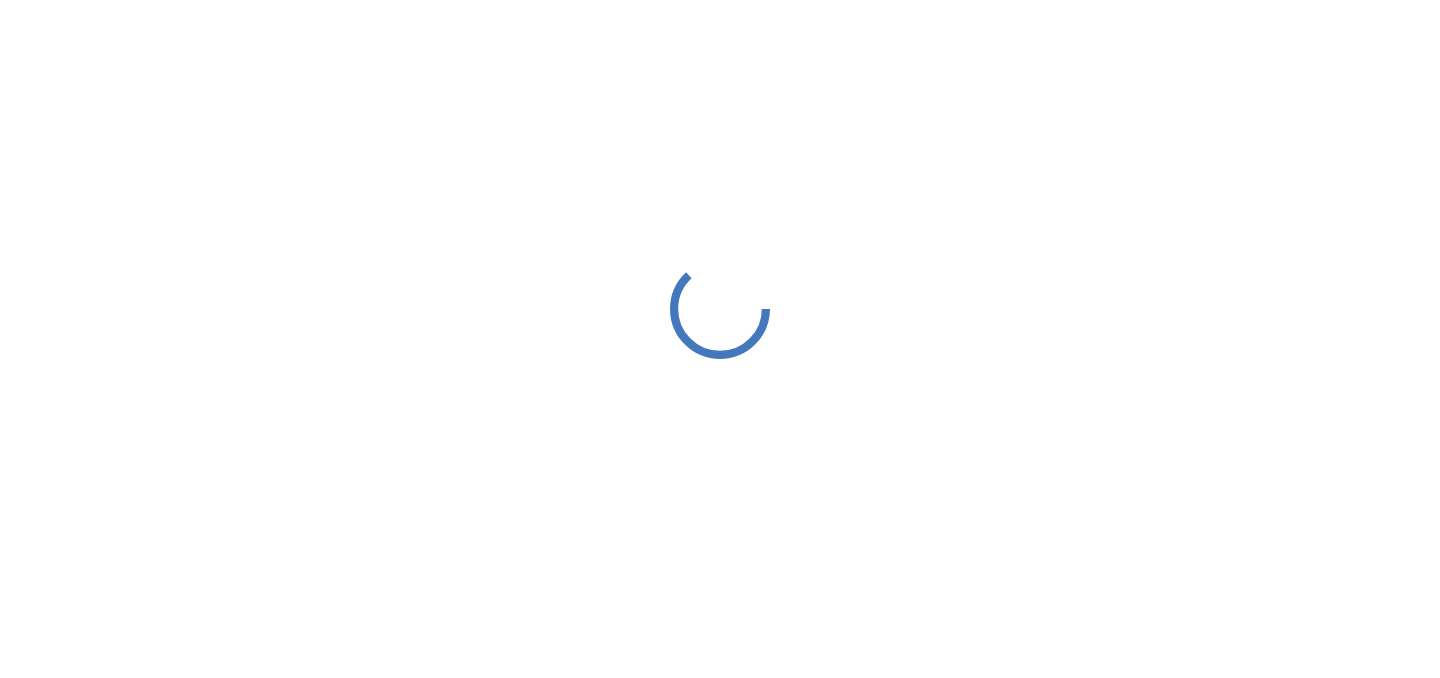scroll, scrollTop: 0, scrollLeft: 0, axis: both 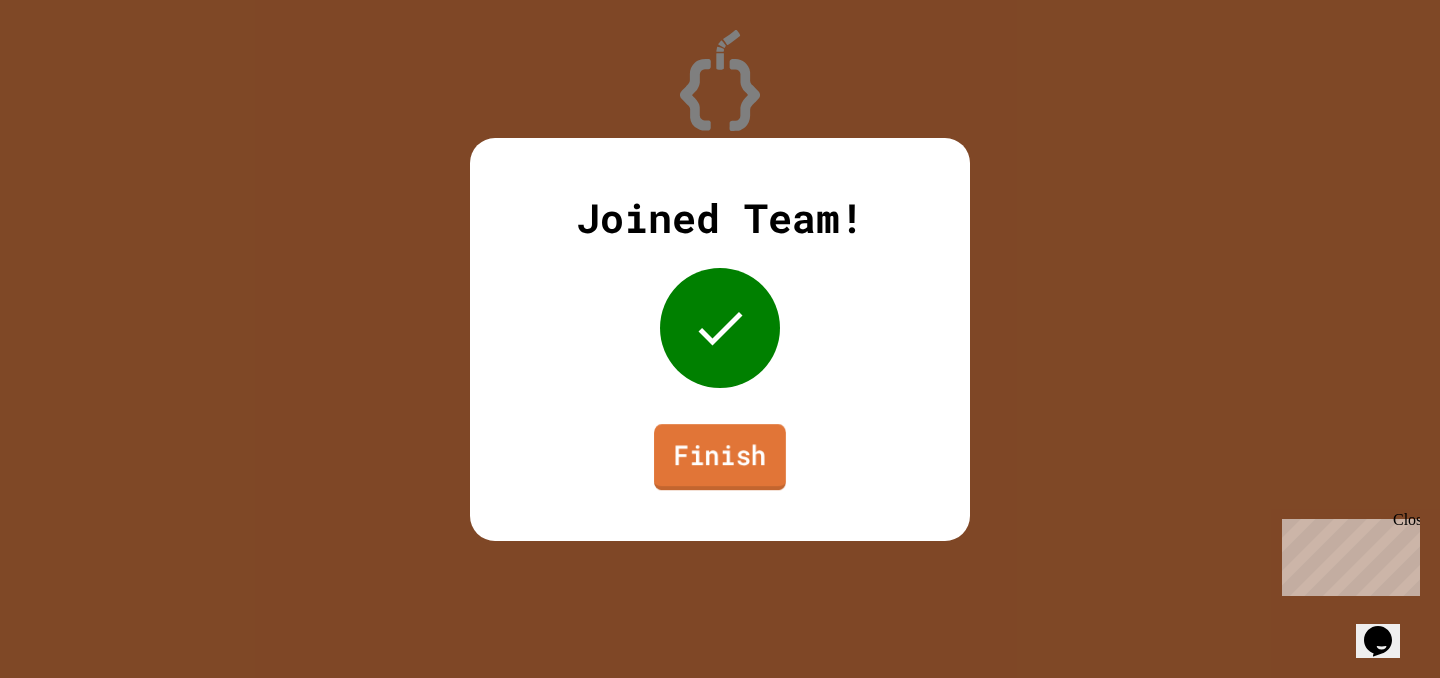 click on "Finish" at bounding box center [720, 457] 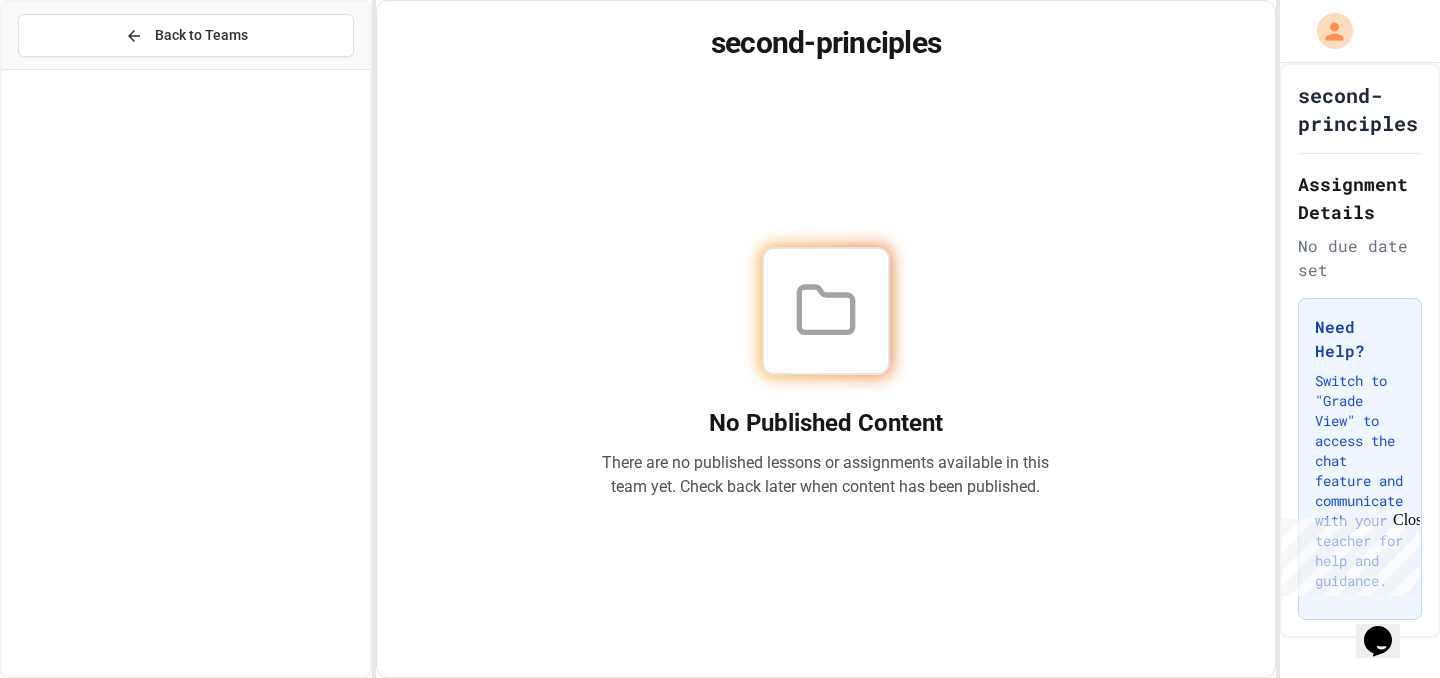 click at bounding box center (826, 311) 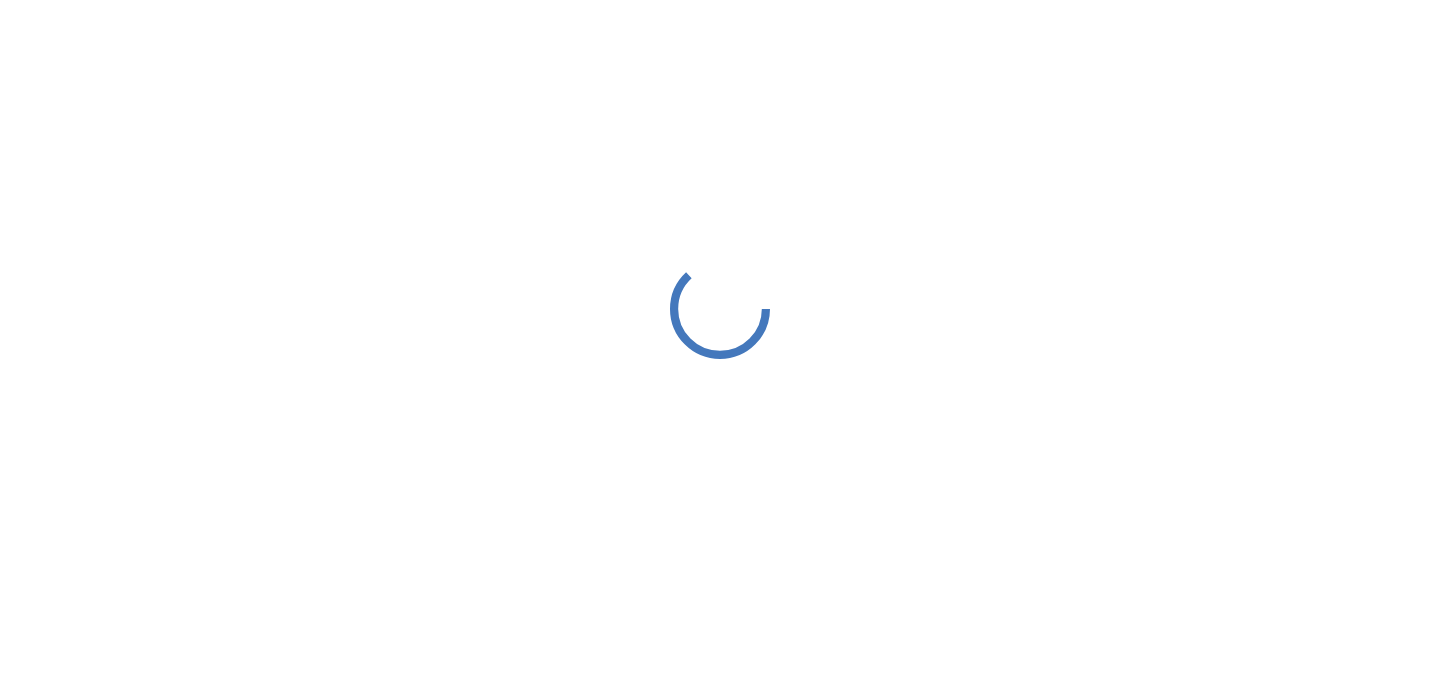 scroll, scrollTop: 0, scrollLeft: 0, axis: both 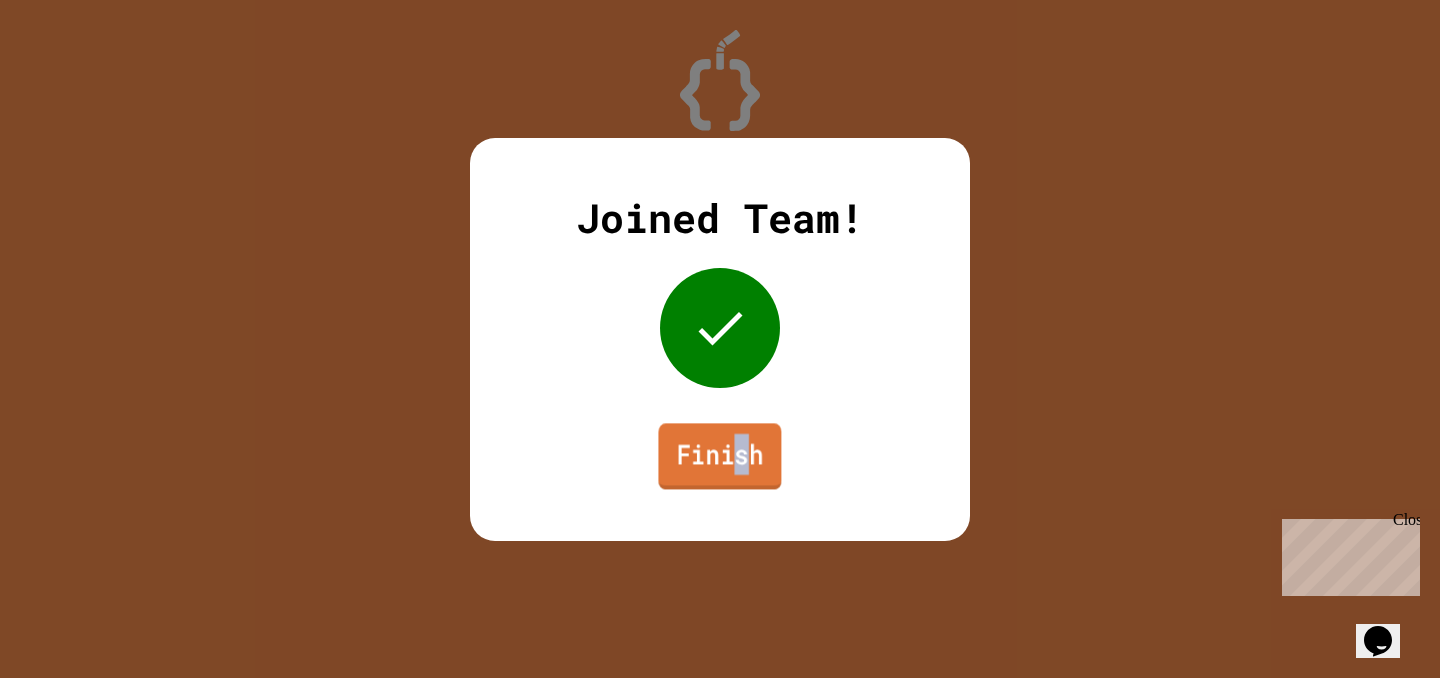 click on "Finish" at bounding box center [719, 456] 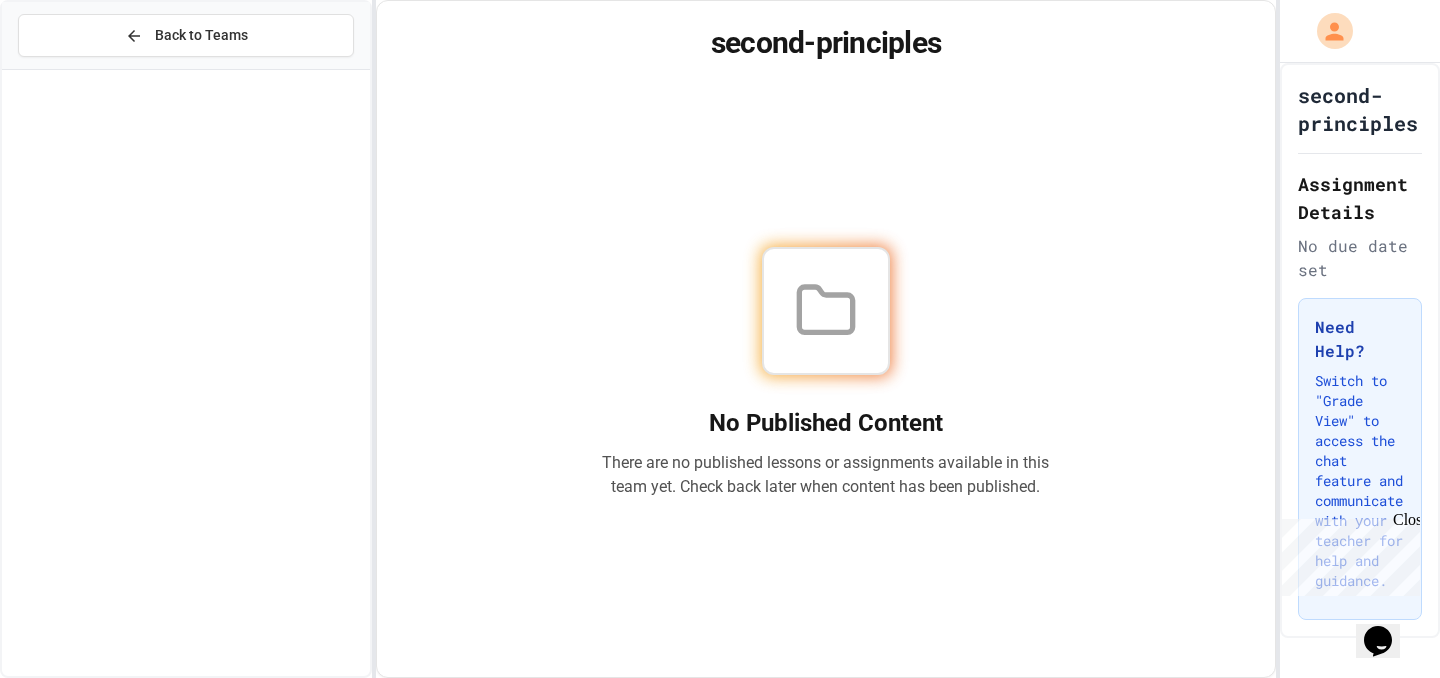 click at bounding box center [186, 86] 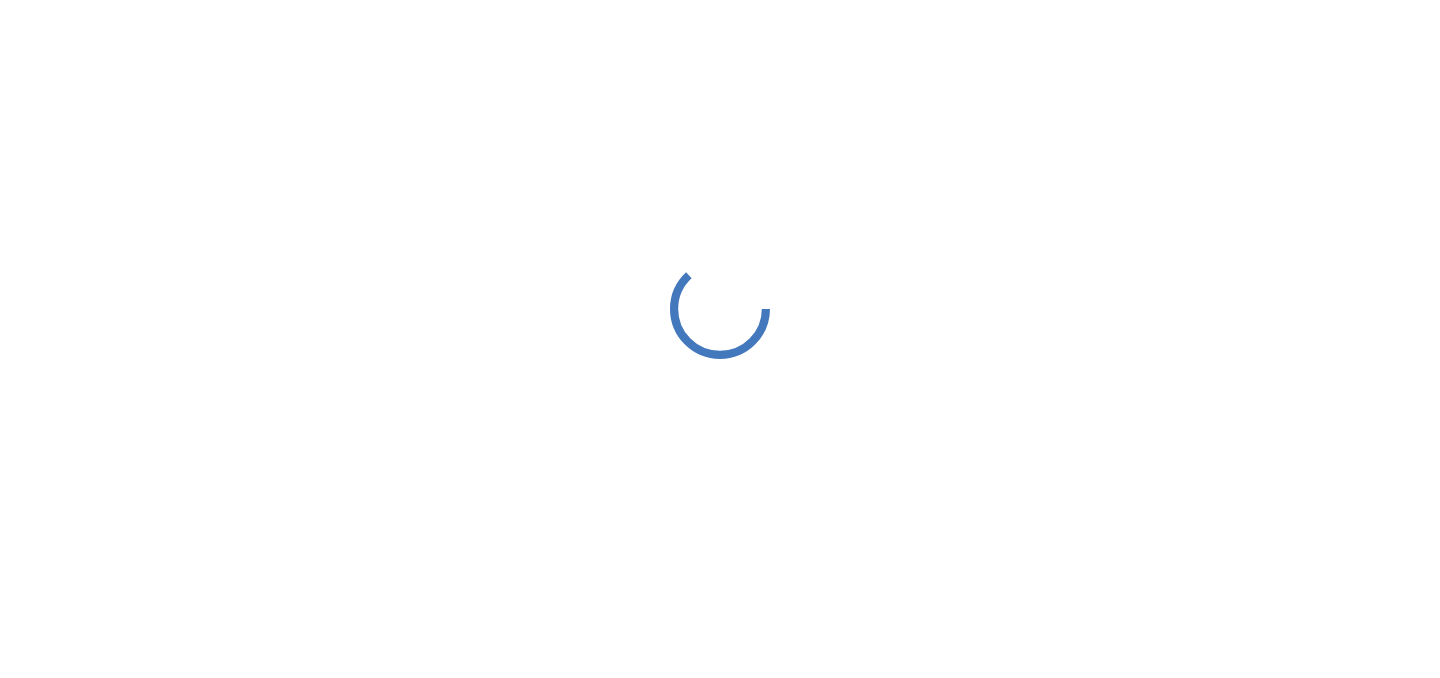 scroll, scrollTop: 0, scrollLeft: 0, axis: both 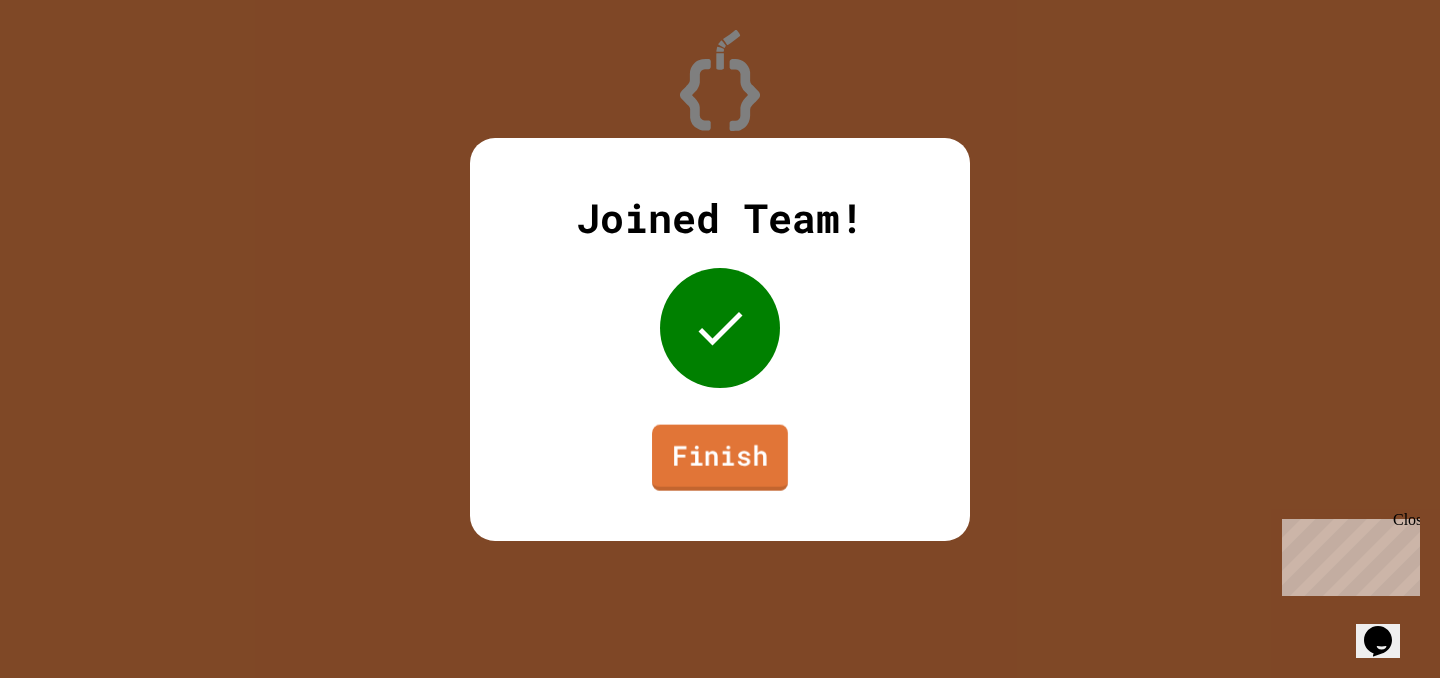 click on "Finish" at bounding box center (720, 457) 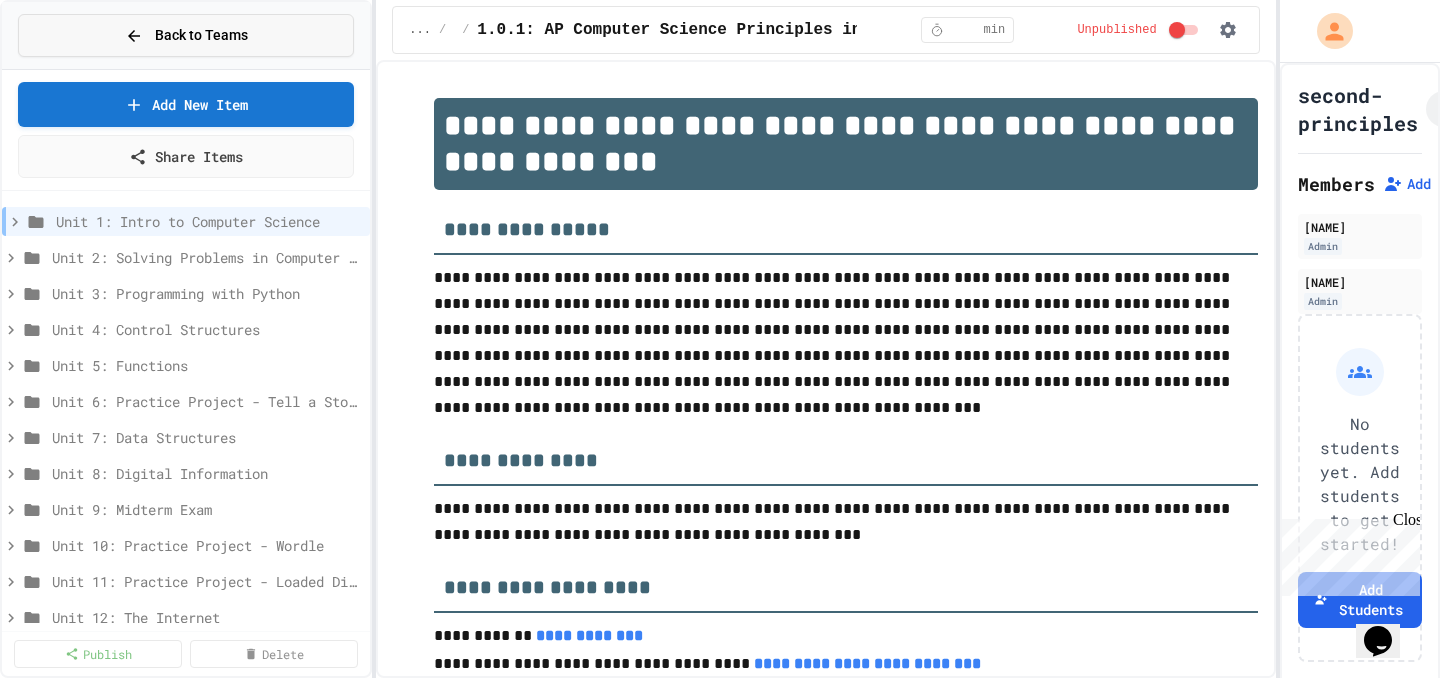 click on "Back to Teams" at bounding box center [201, 35] 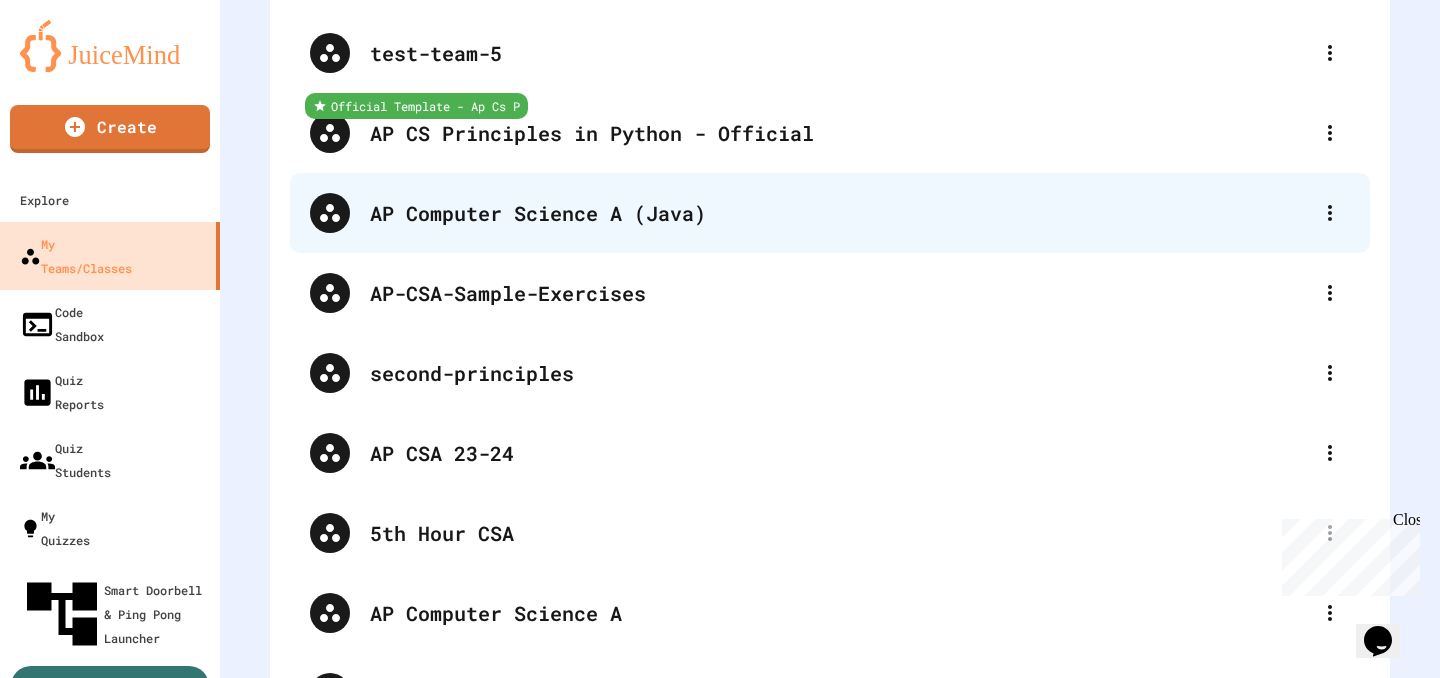 scroll, scrollTop: 469, scrollLeft: 0, axis: vertical 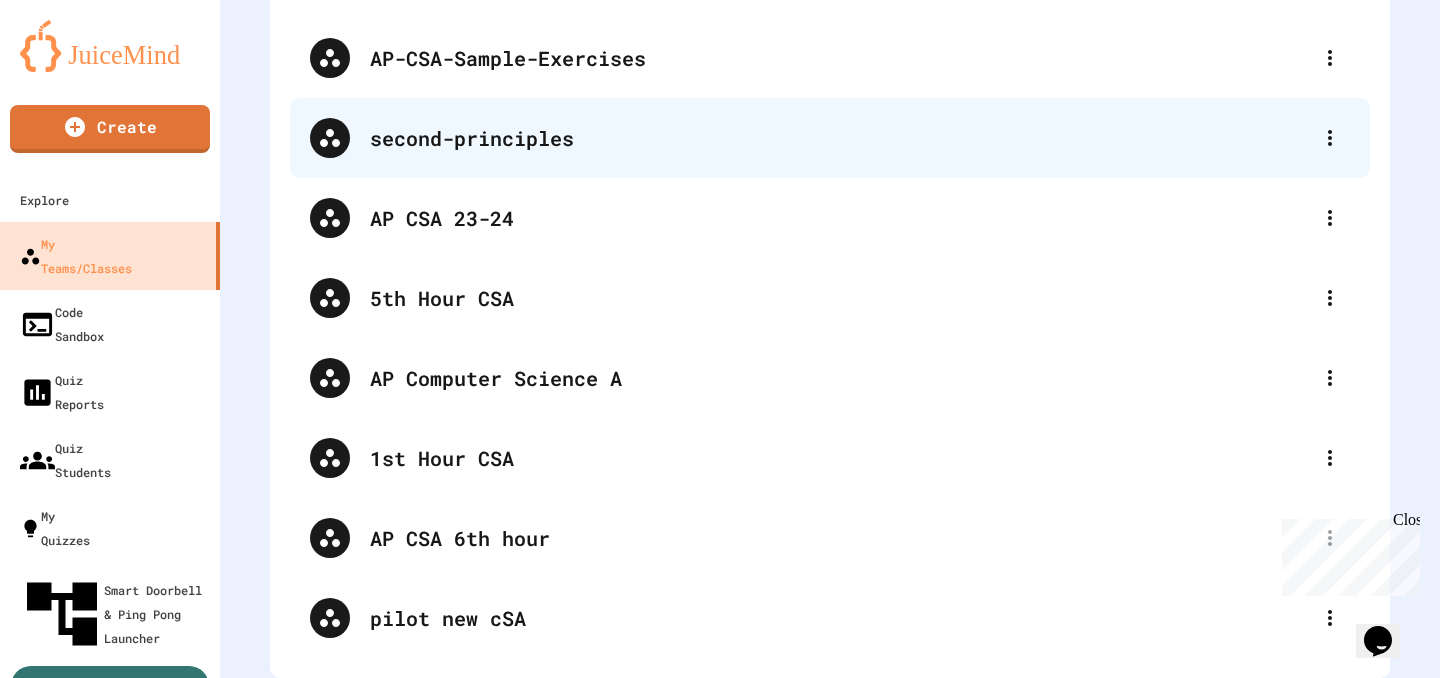 click on "second-principles" at bounding box center (840, 138) 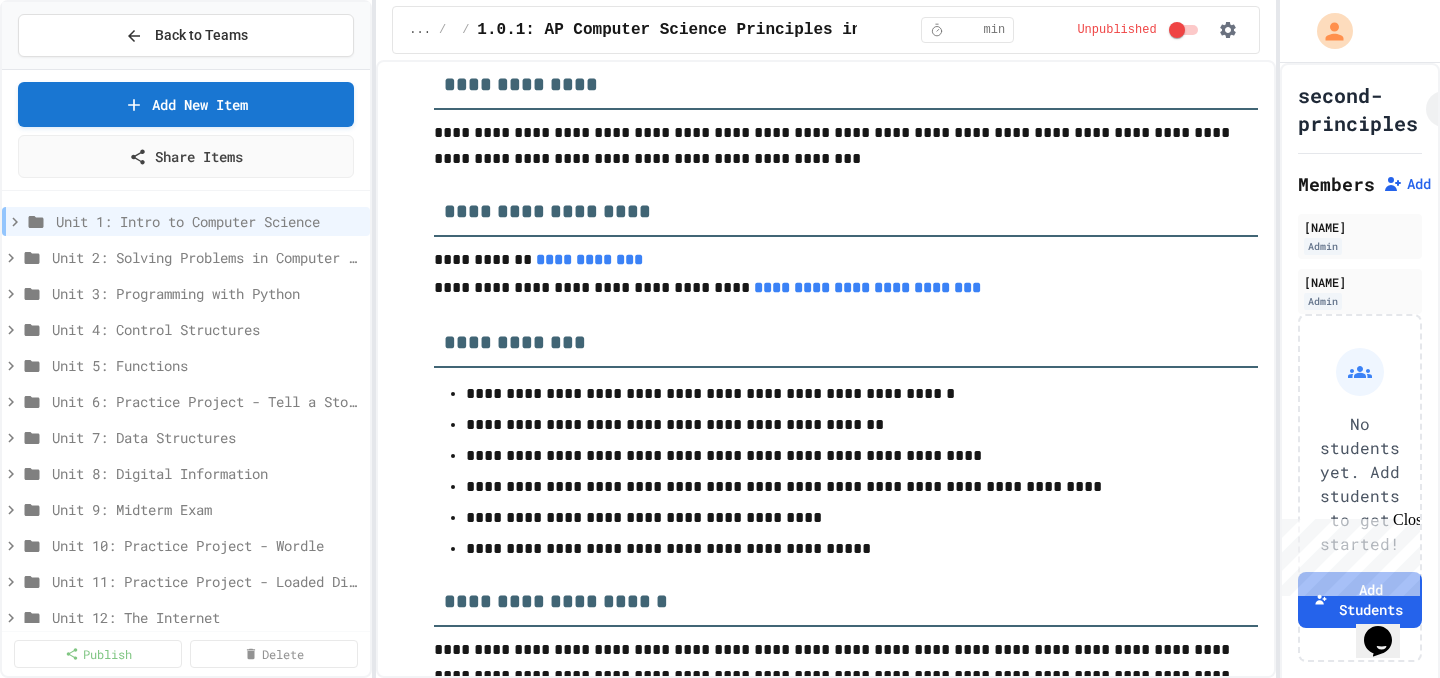 scroll, scrollTop: 383, scrollLeft: 0, axis: vertical 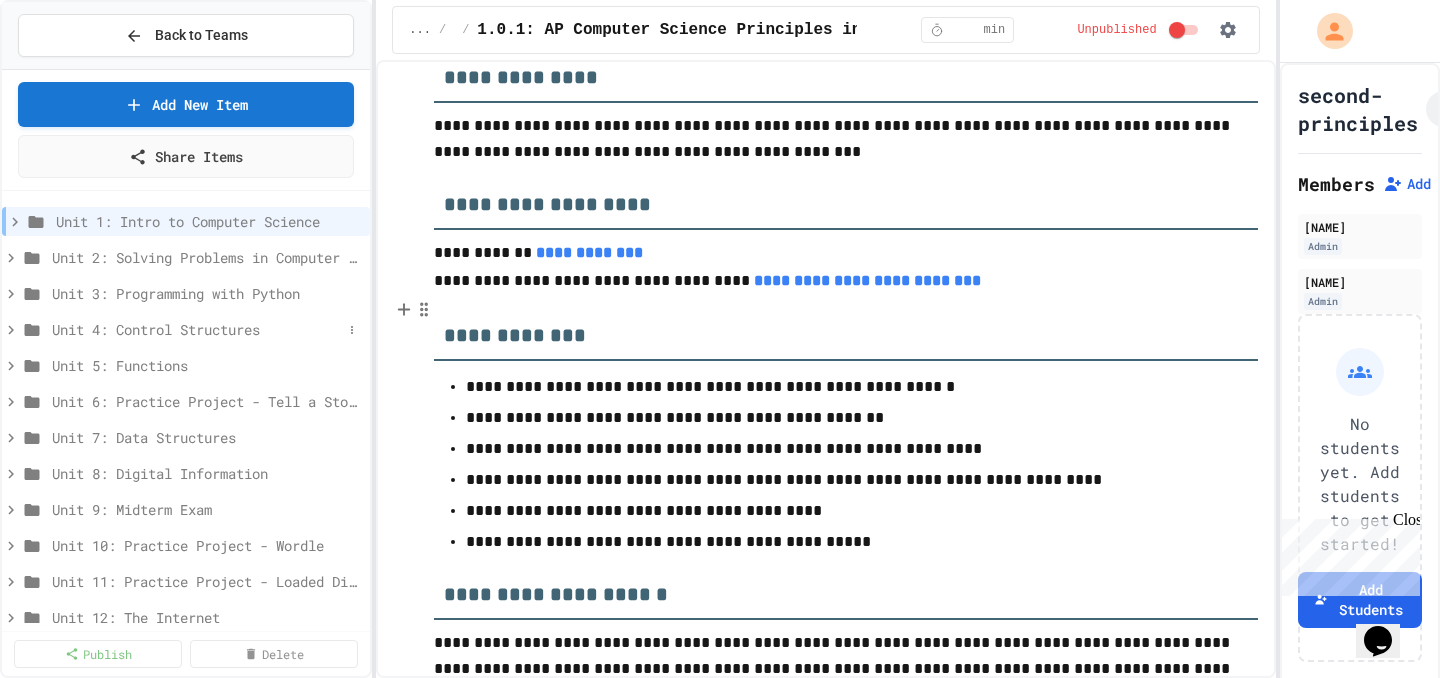 click 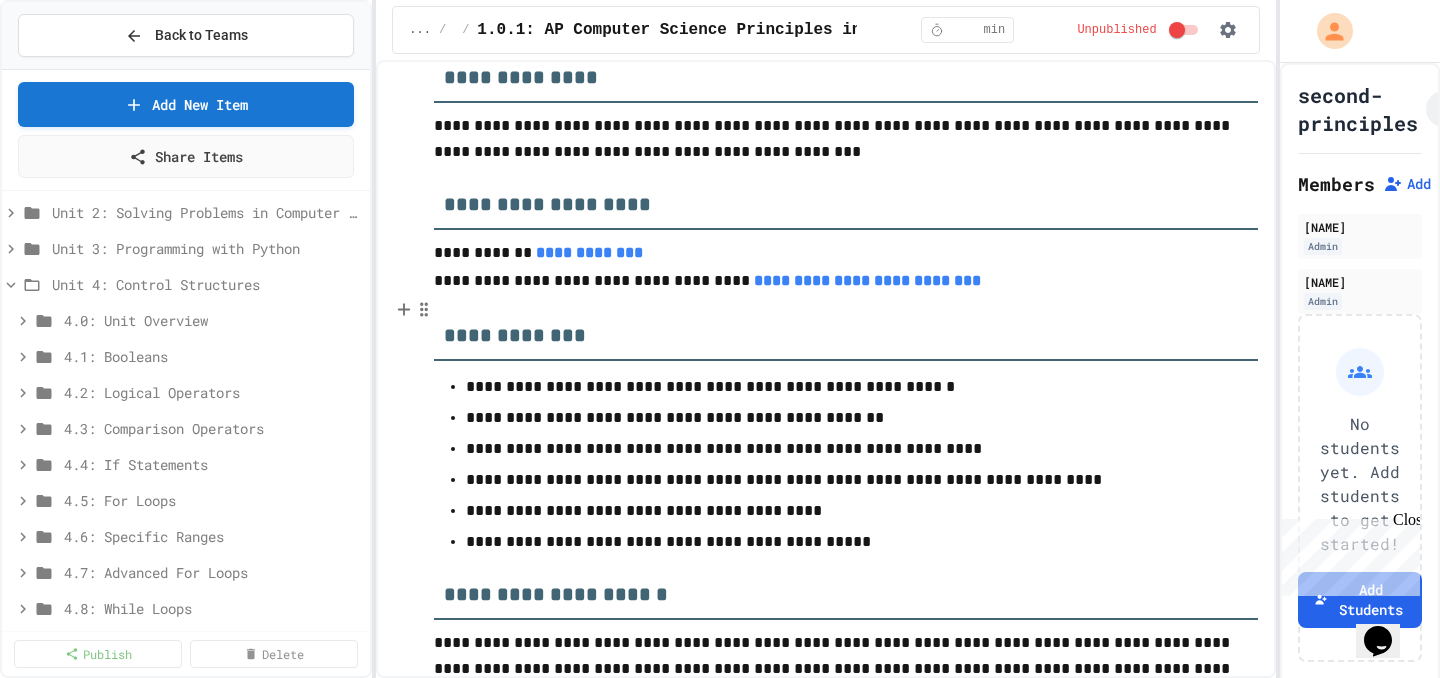 scroll, scrollTop: 47, scrollLeft: 0, axis: vertical 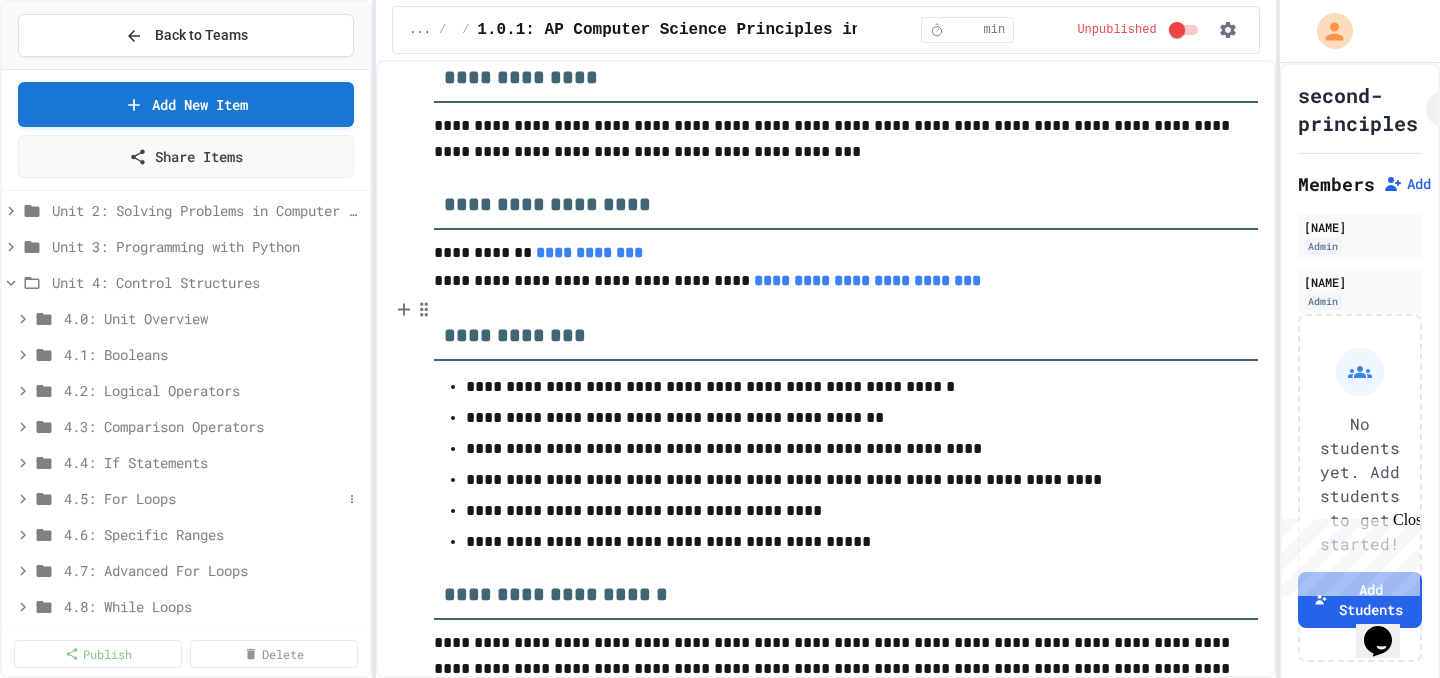 click 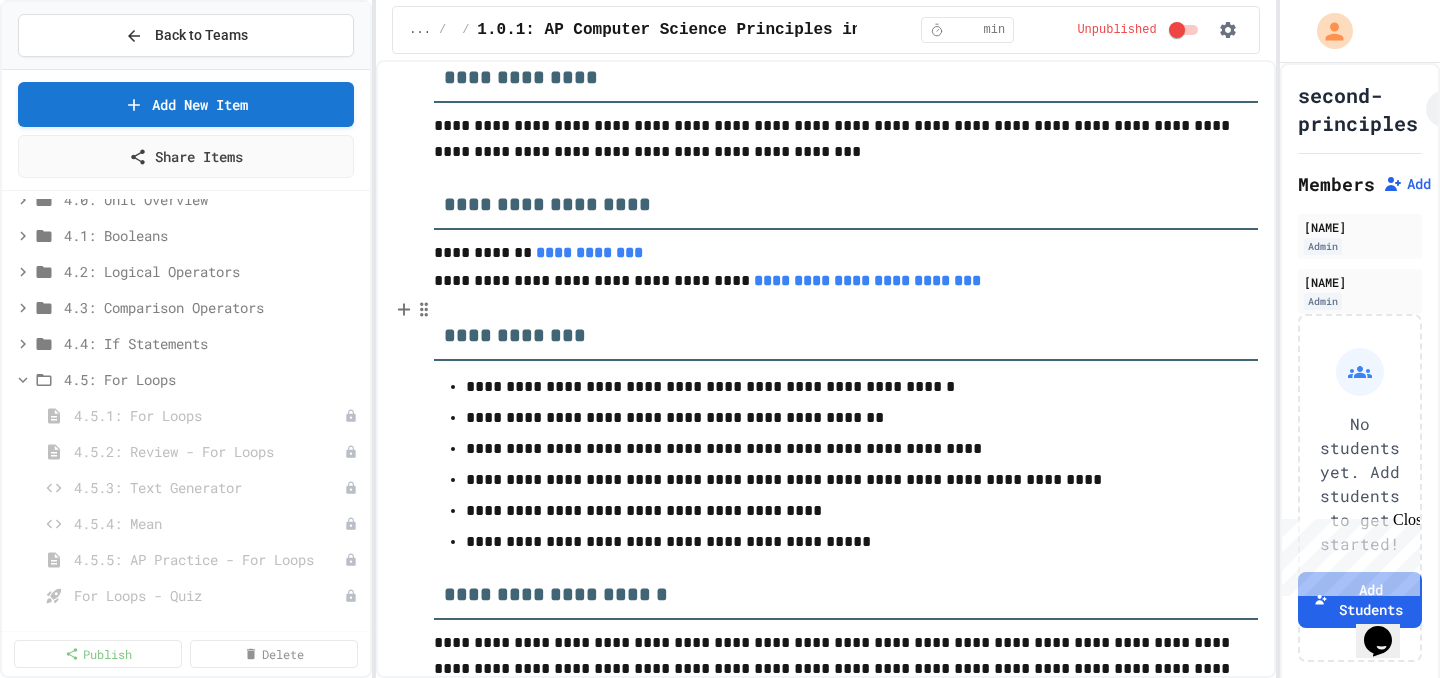 scroll, scrollTop: 167, scrollLeft: 0, axis: vertical 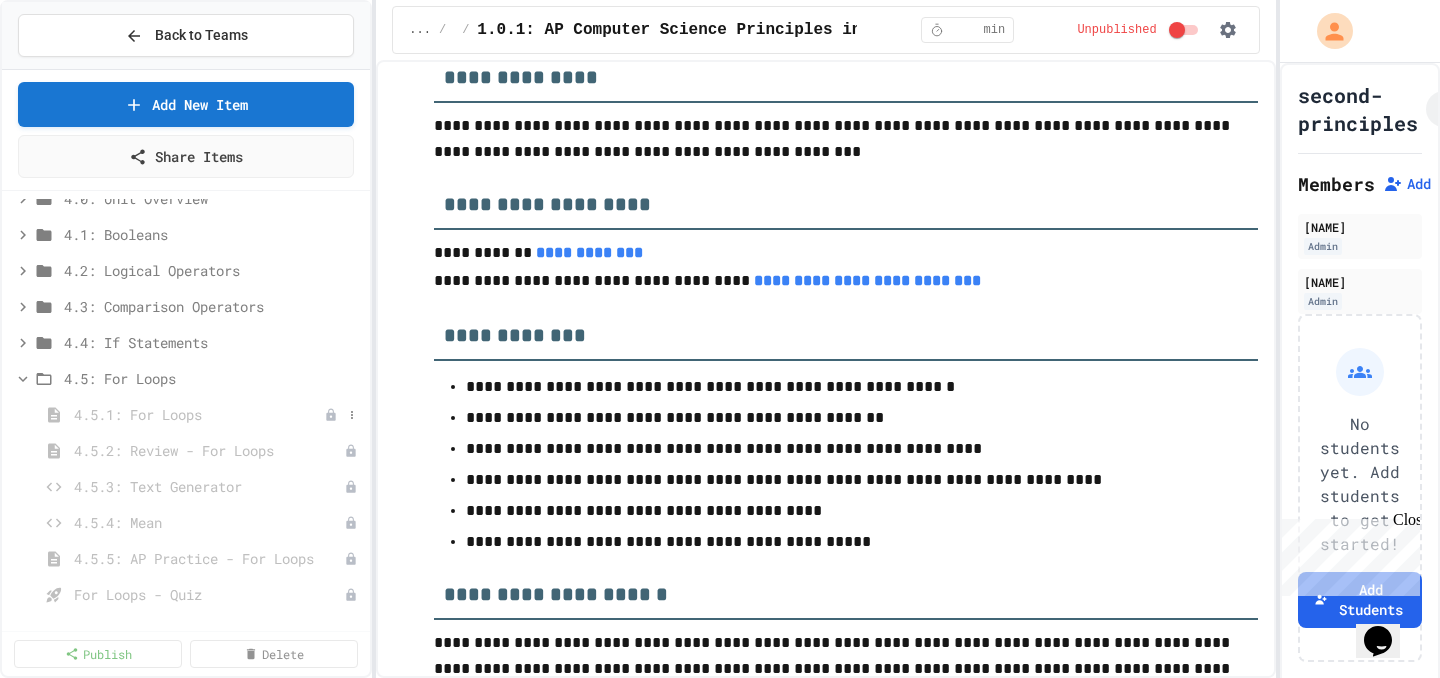 click on "4.5.1: For Loops" at bounding box center (199, 414) 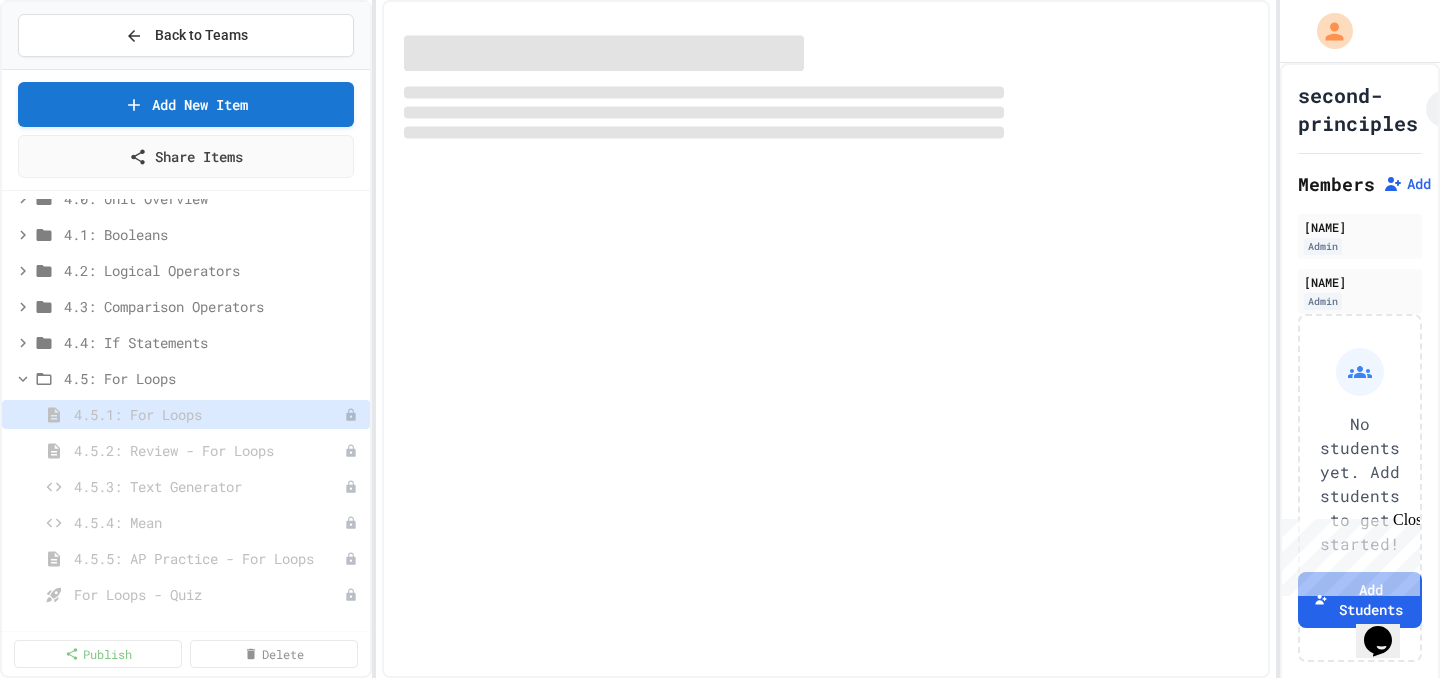 select on "***" 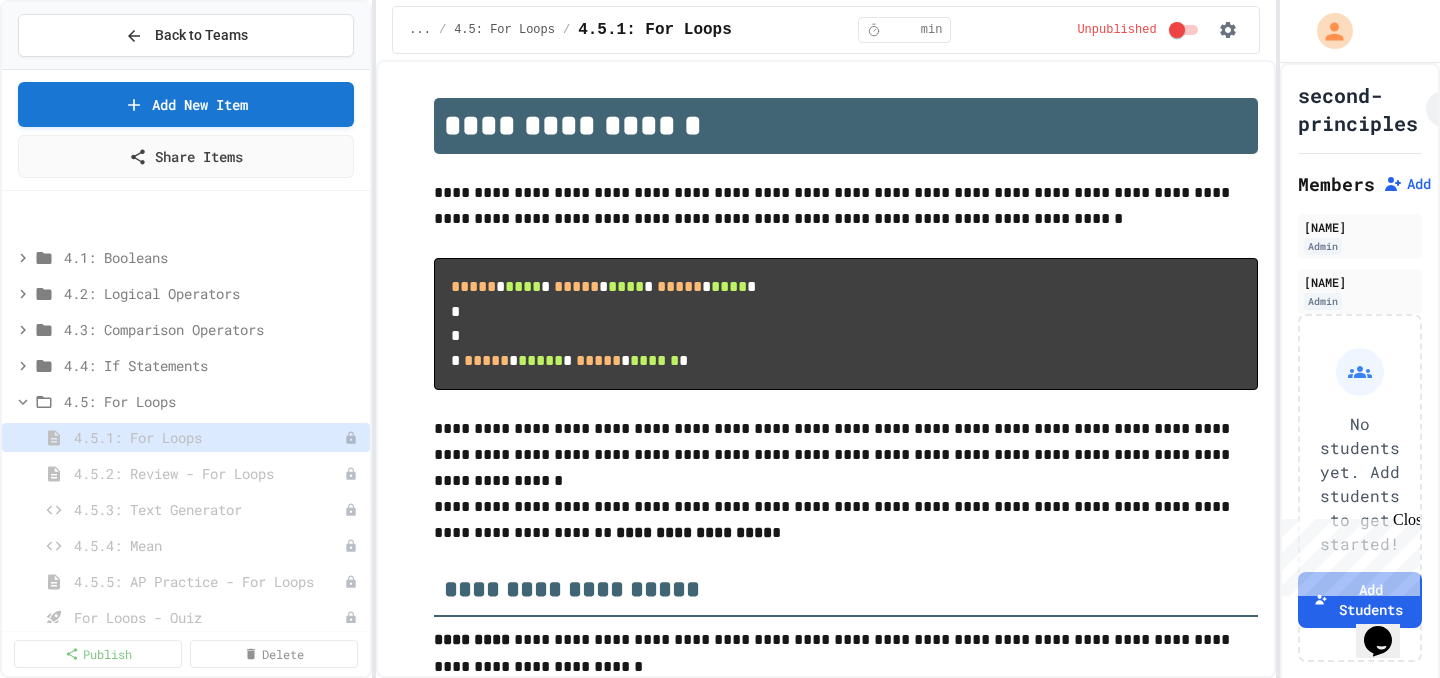scroll, scrollTop: 0, scrollLeft: 0, axis: both 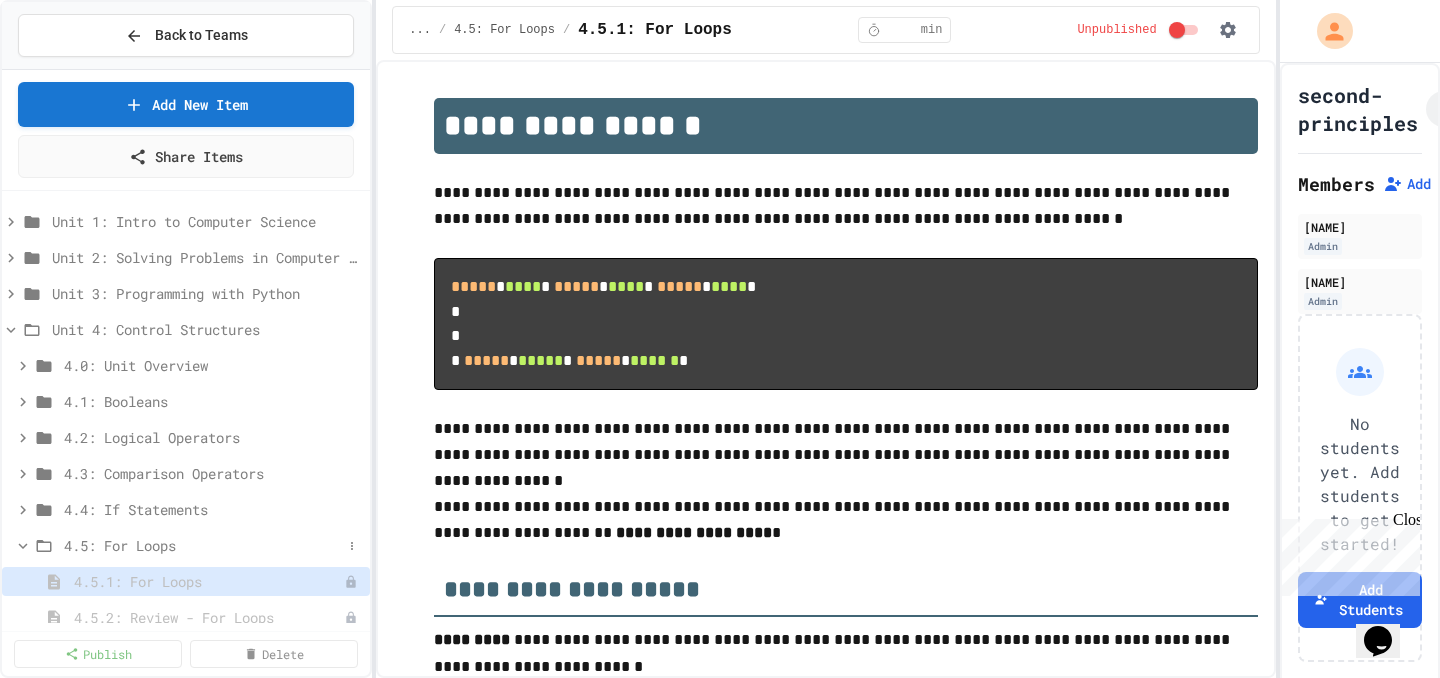 click 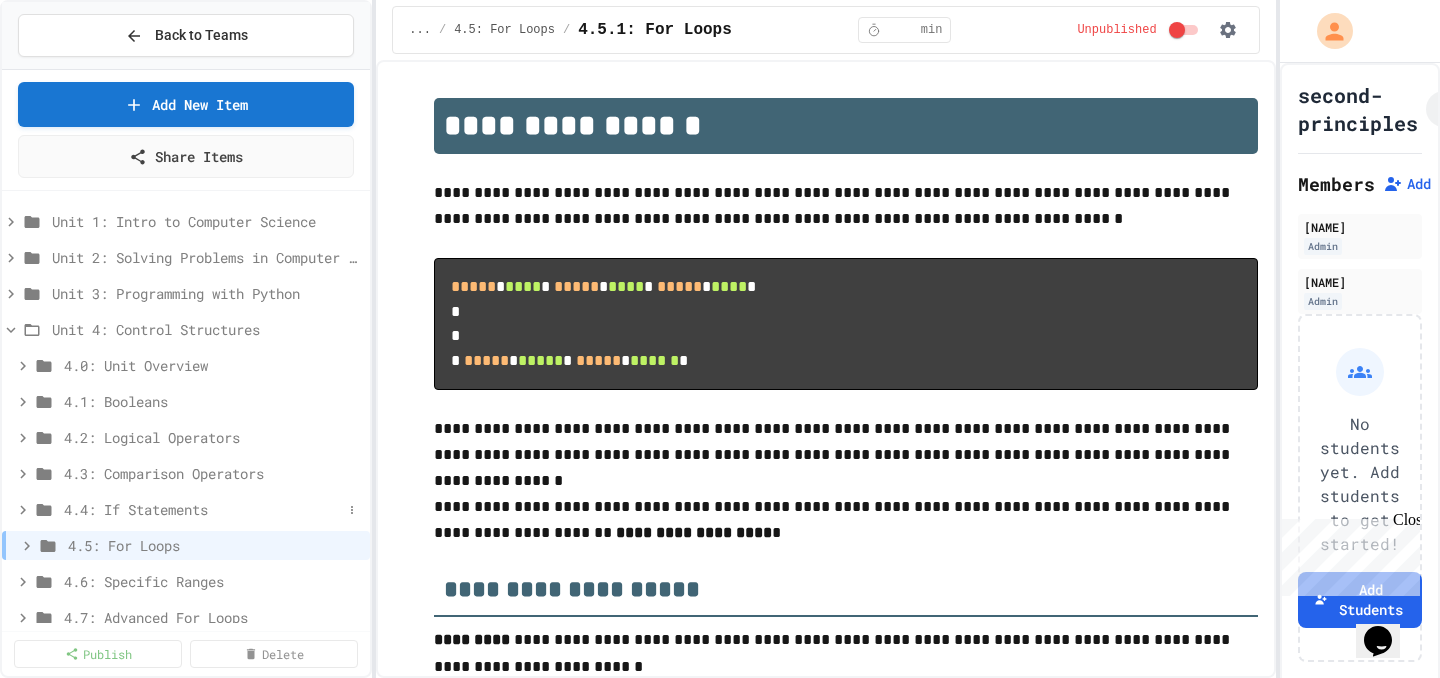 scroll, scrollTop: 26, scrollLeft: 0, axis: vertical 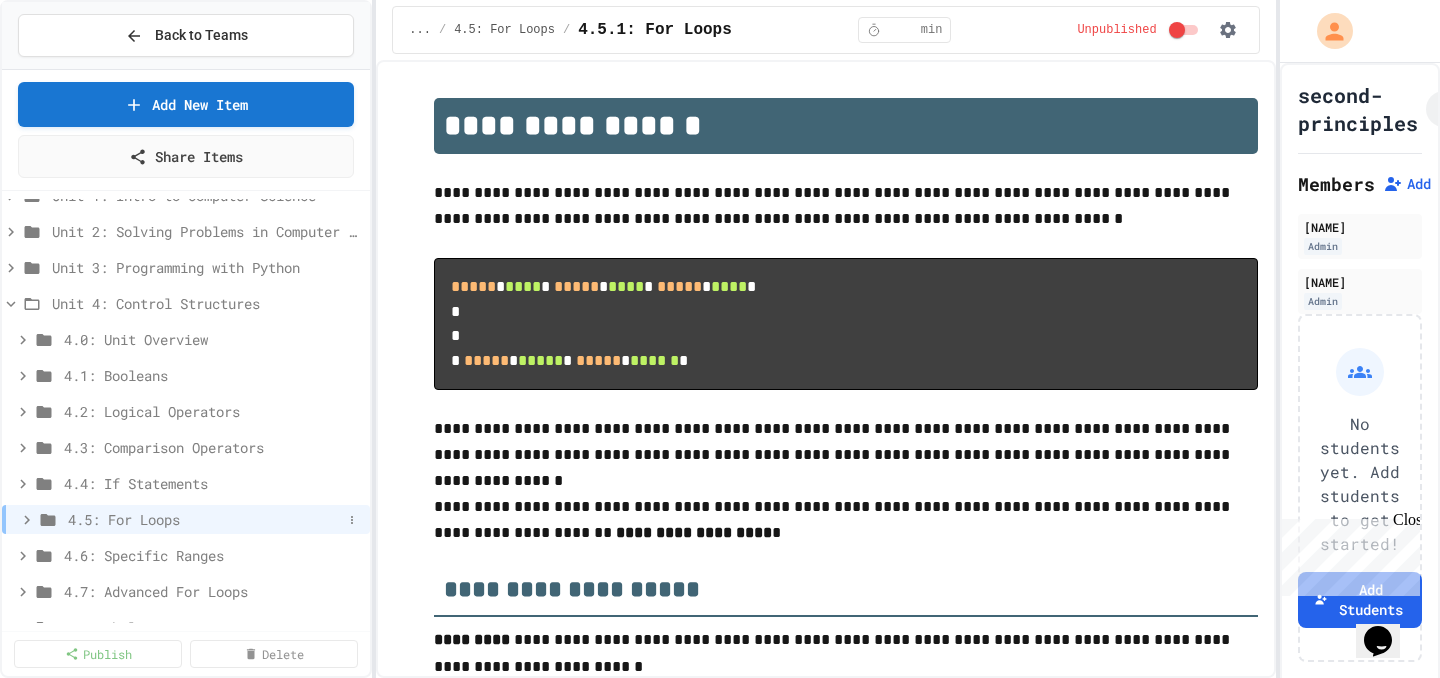 click 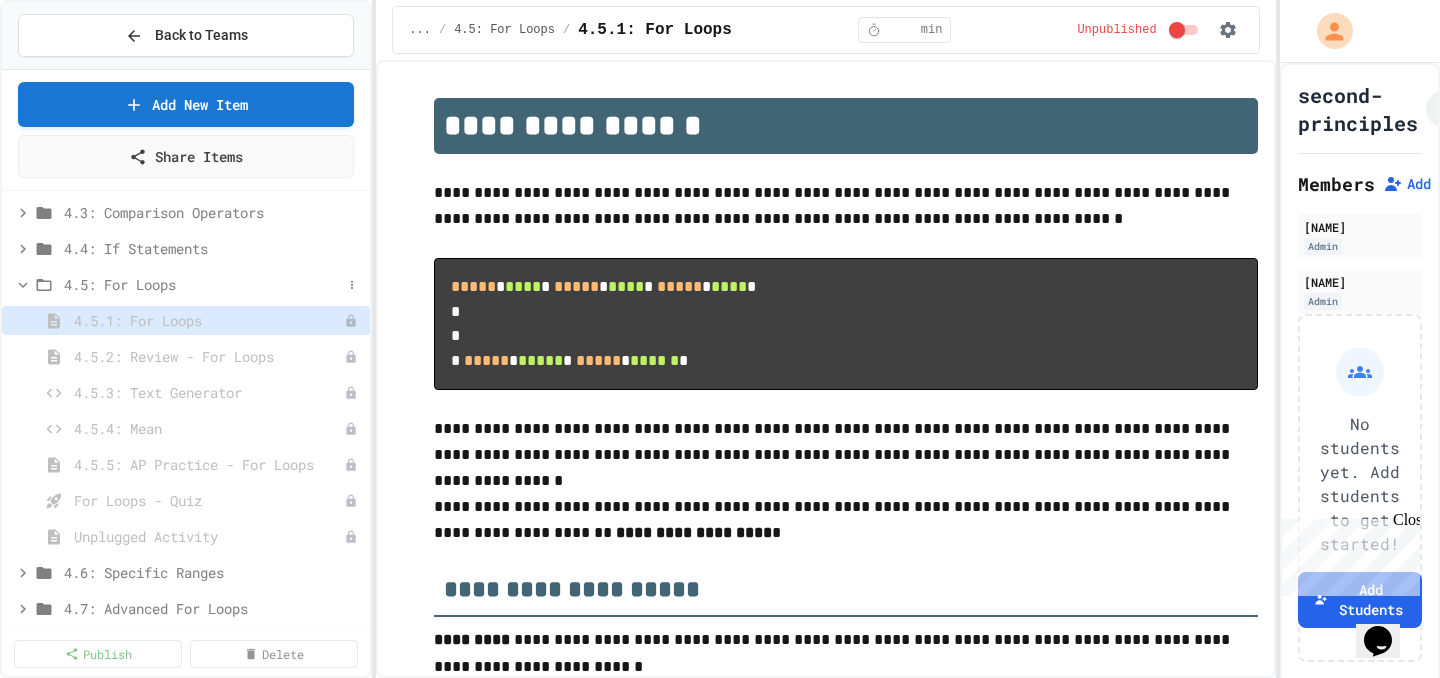 scroll, scrollTop: 273, scrollLeft: 0, axis: vertical 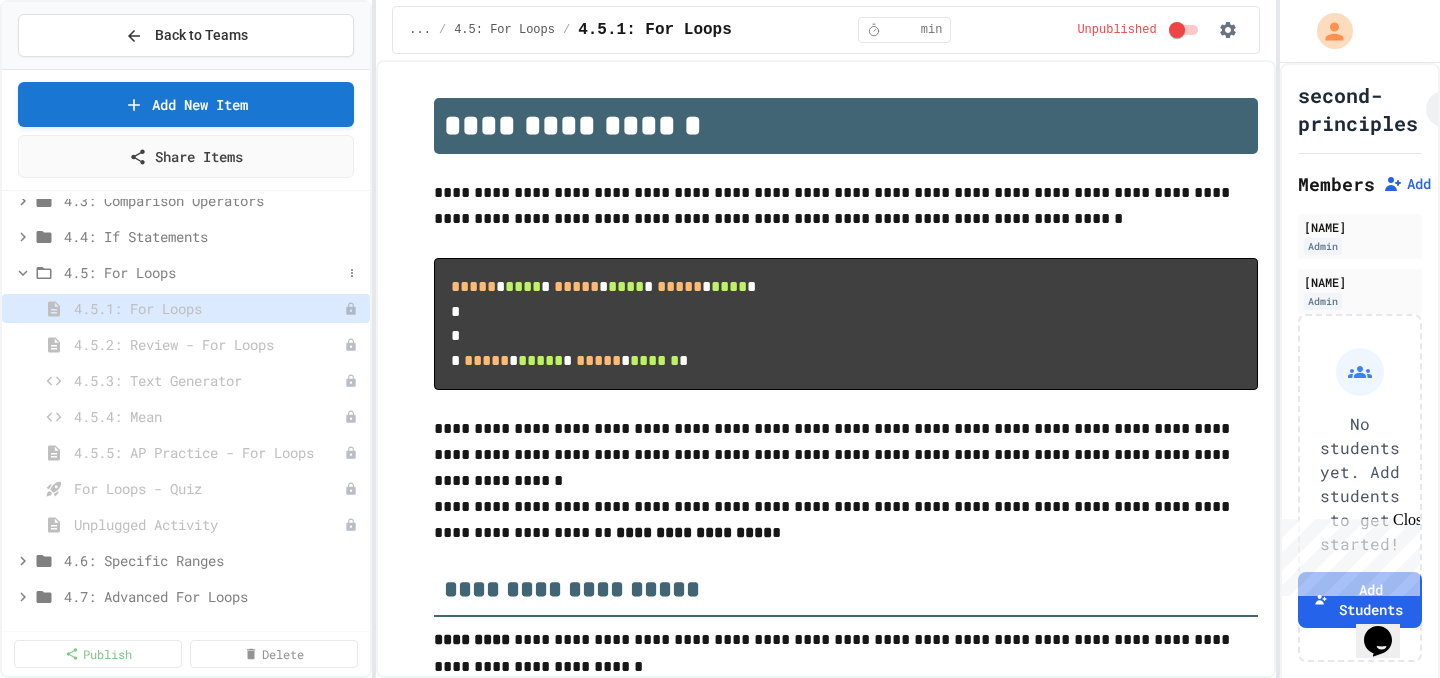 click on "Unplugged Activity" at bounding box center [209, 524] 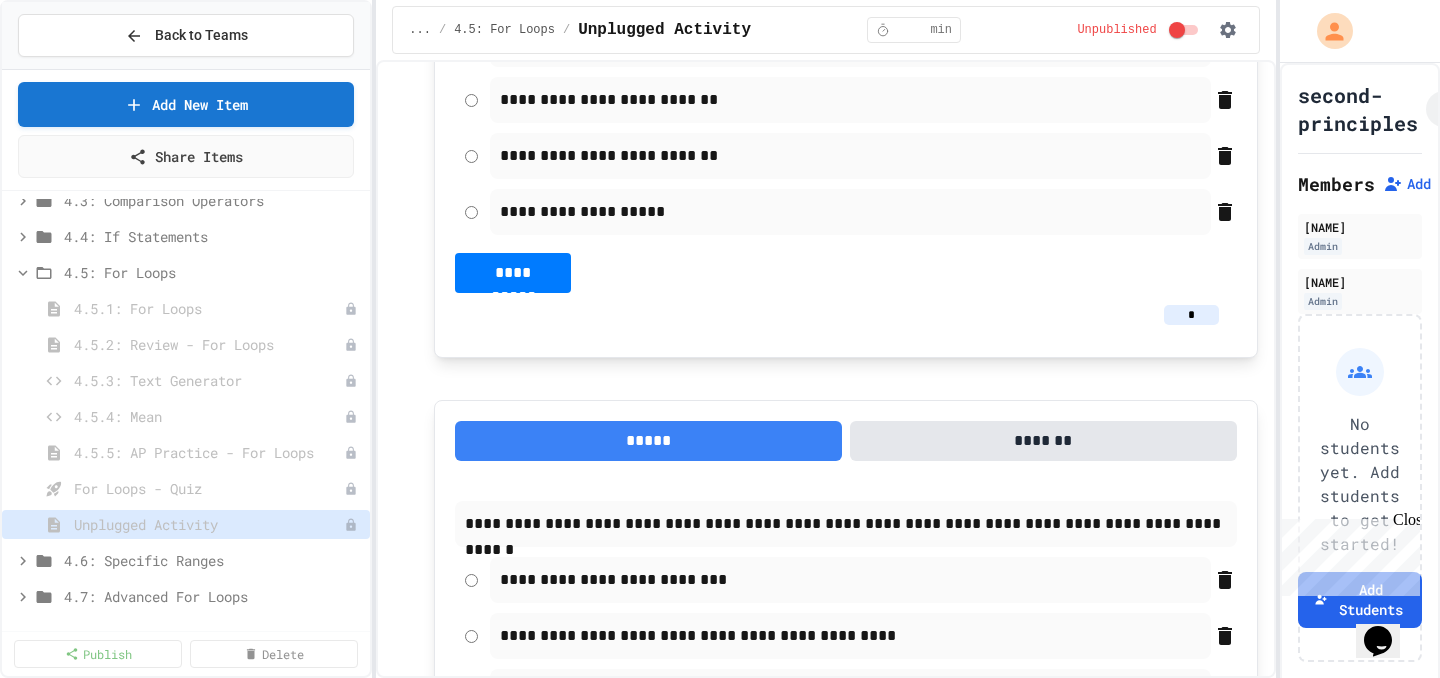 scroll, scrollTop: 2977, scrollLeft: 0, axis: vertical 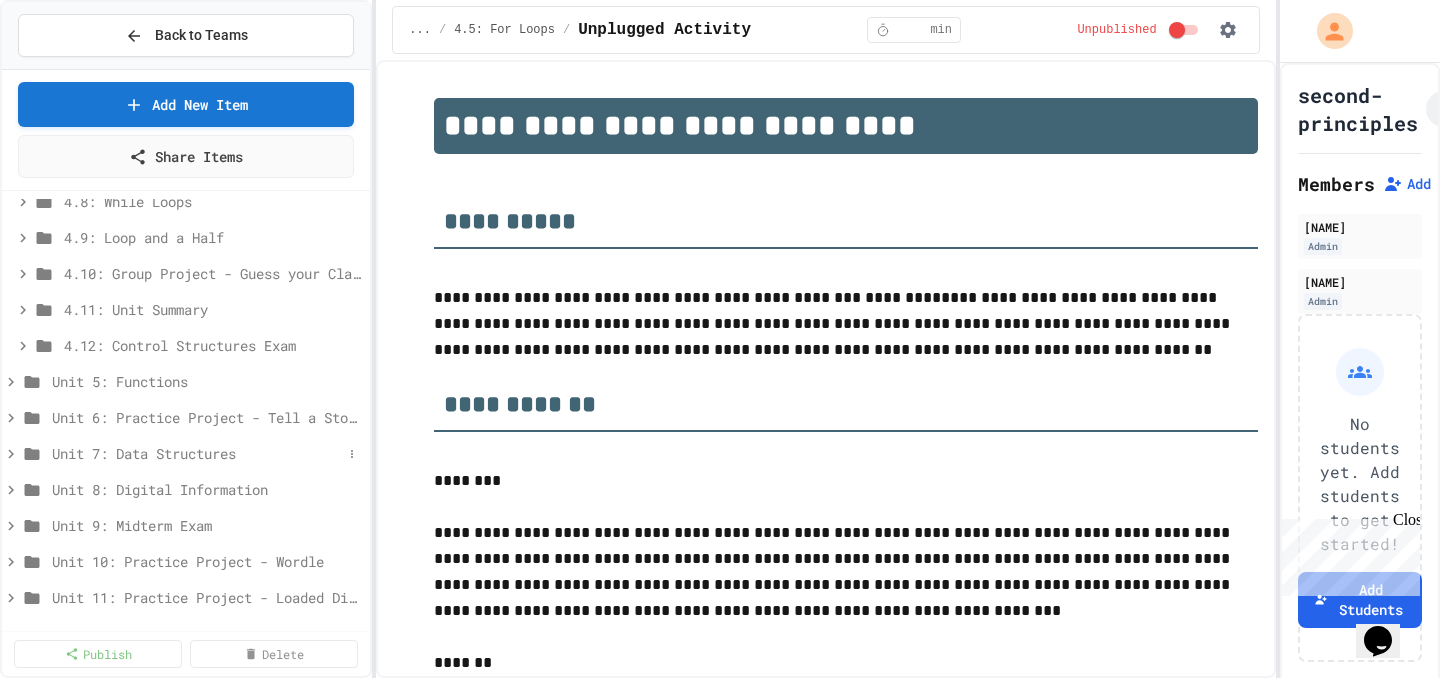 click on "Unit 7: Data Structures" at bounding box center (197, 453) 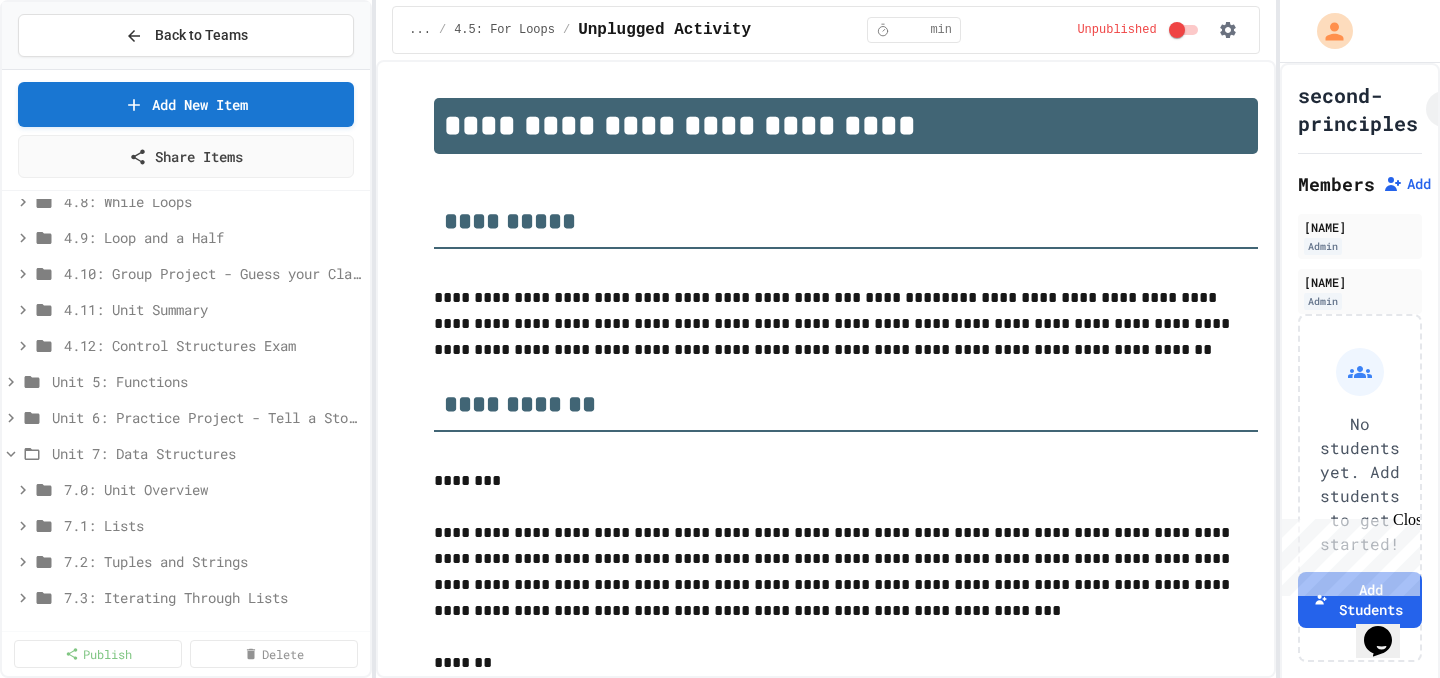 scroll, scrollTop: 726, scrollLeft: 0, axis: vertical 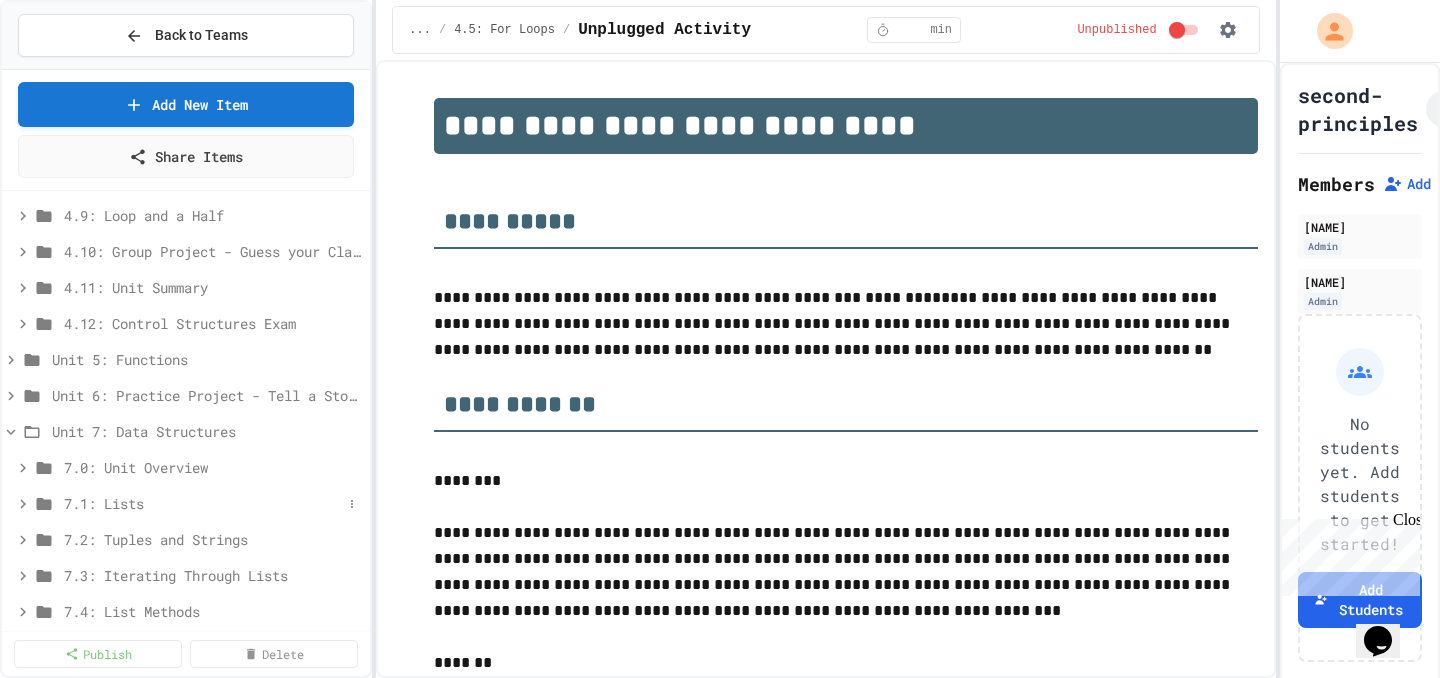 click on "7.1: Lists" at bounding box center (203, 503) 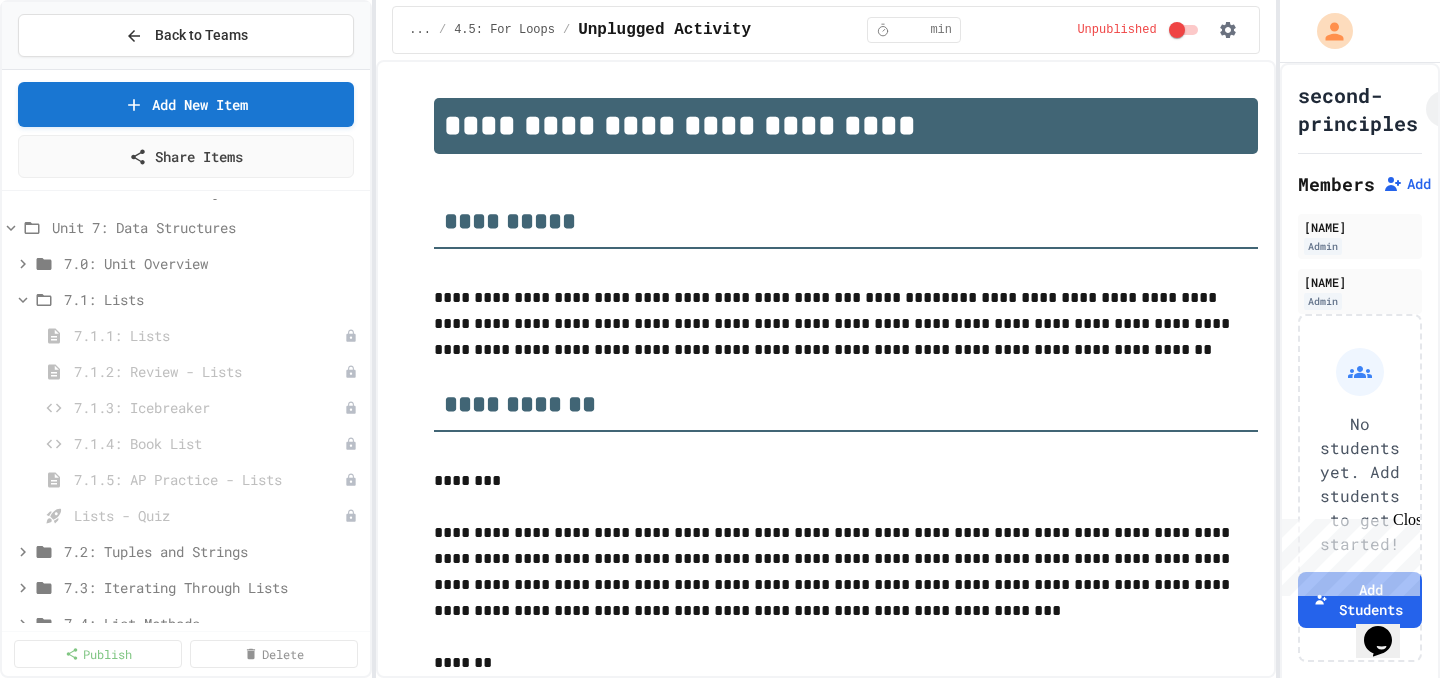 scroll, scrollTop: 937, scrollLeft: 0, axis: vertical 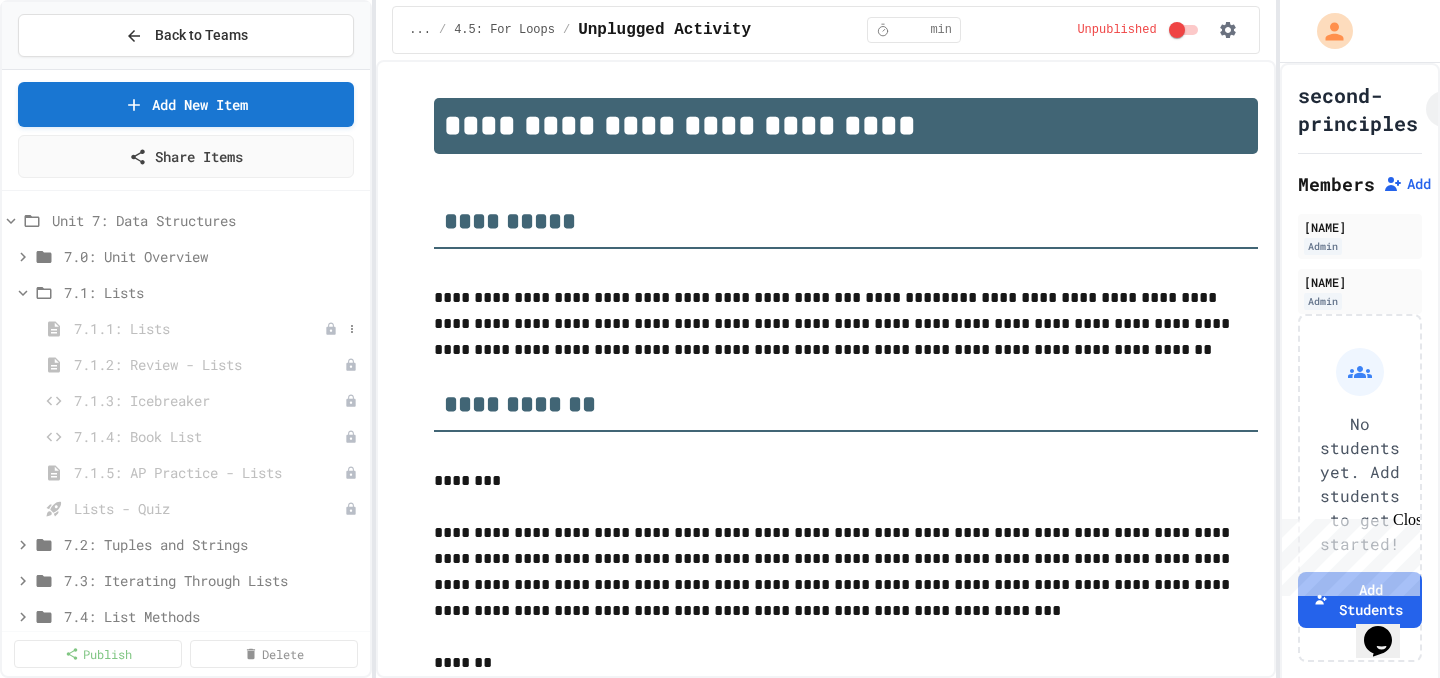 click on "7.1.1: Lists" at bounding box center (186, 328) 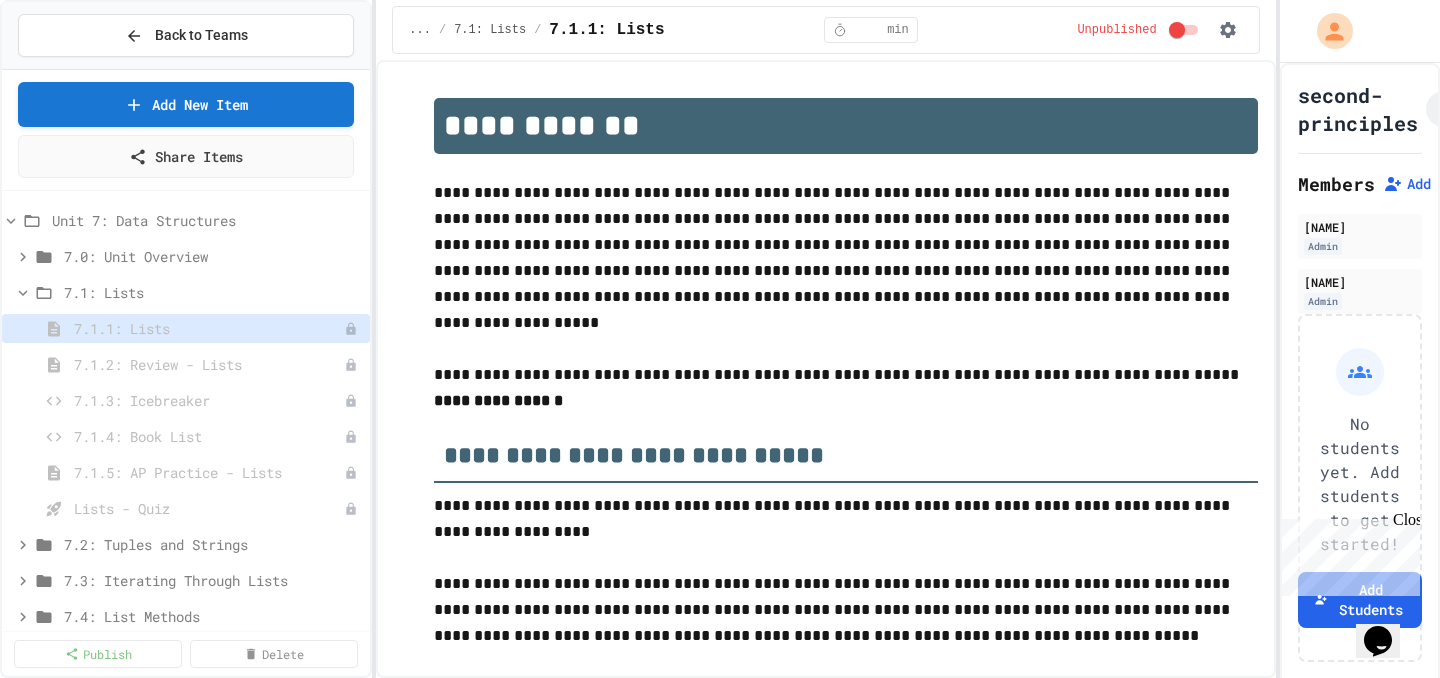 click on "7.1.1: Lists" at bounding box center (209, 328) 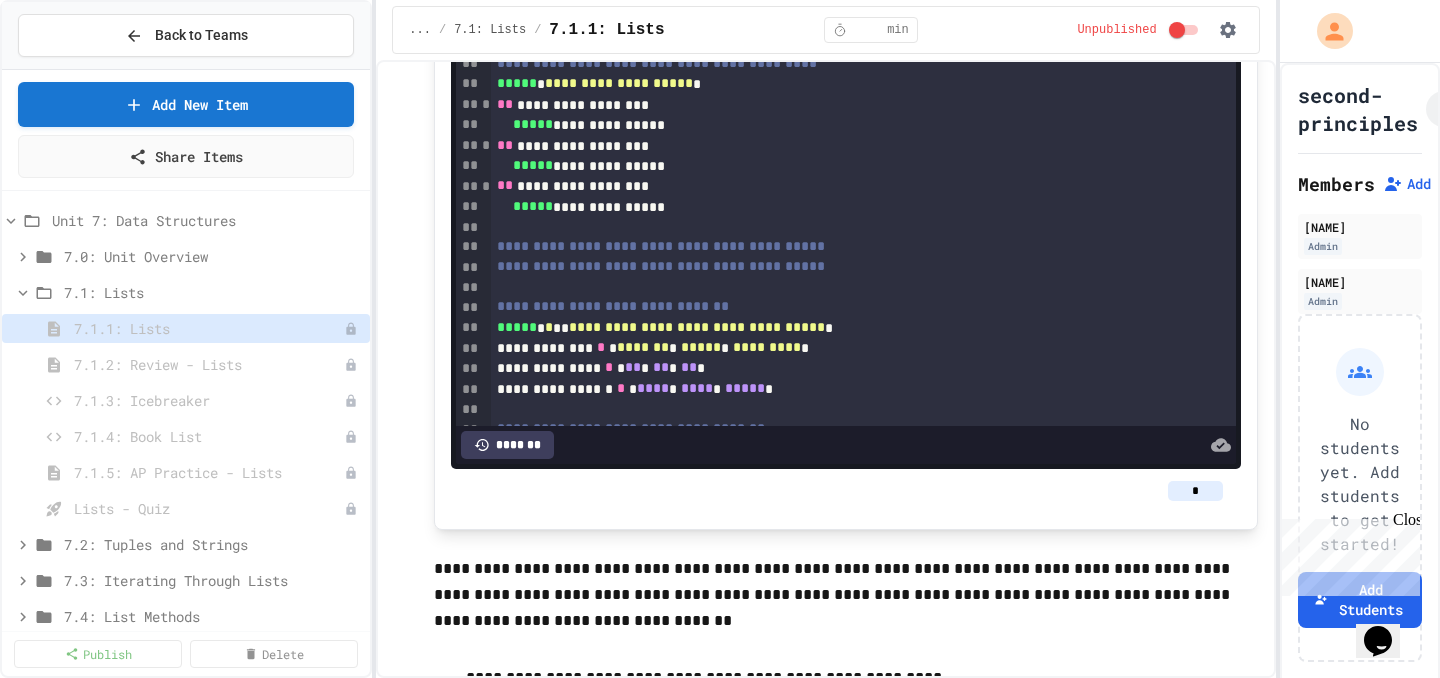 scroll, scrollTop: 18480, scrollLeft: 0, axis: vertical 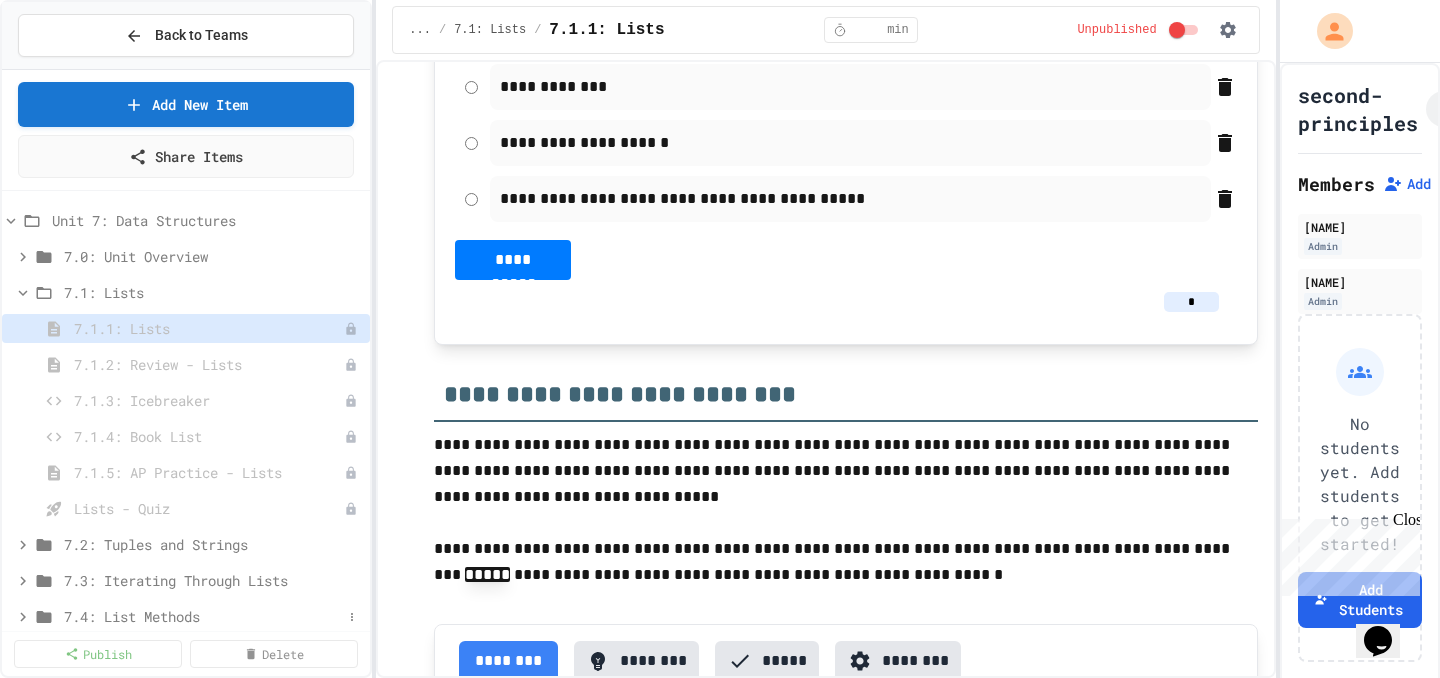 click on "7.4: List Methods" at bounding box center [203, 616] 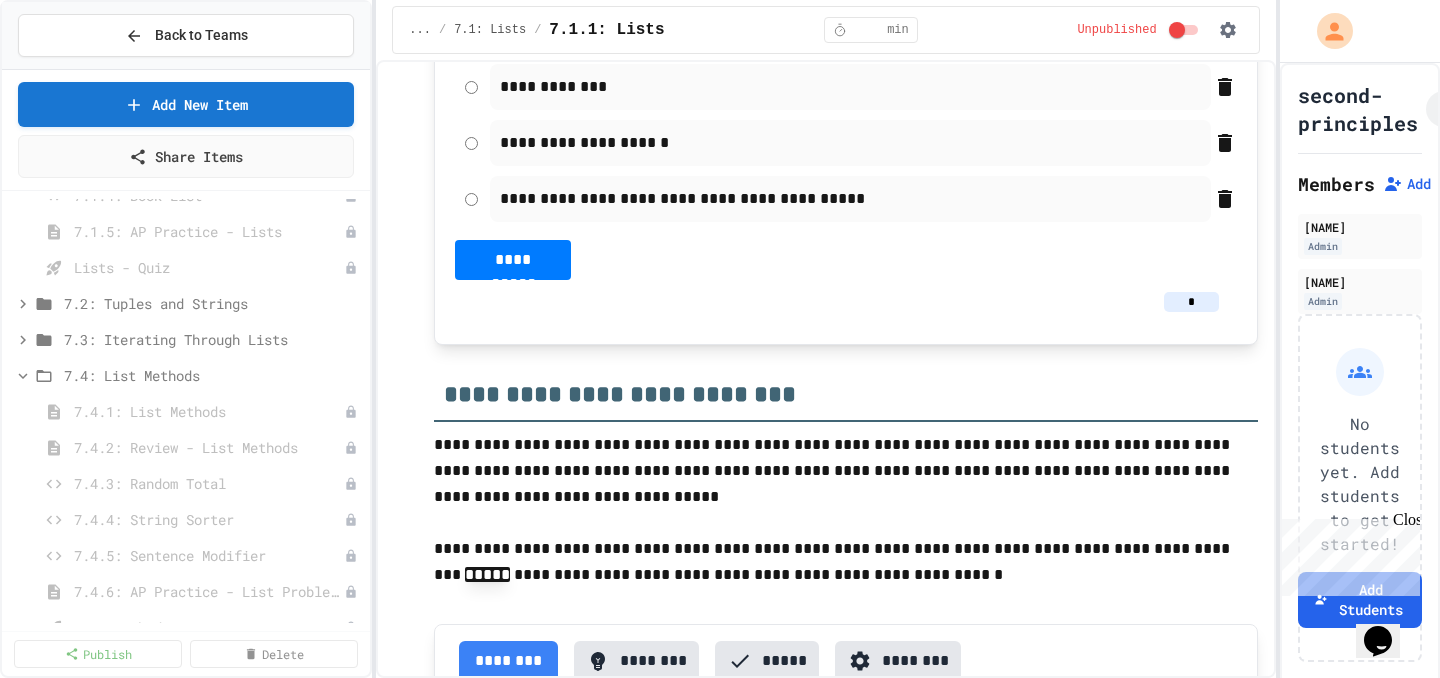 scroll, scrollTop: 1188, scrollLeft: 0, axis: vertical 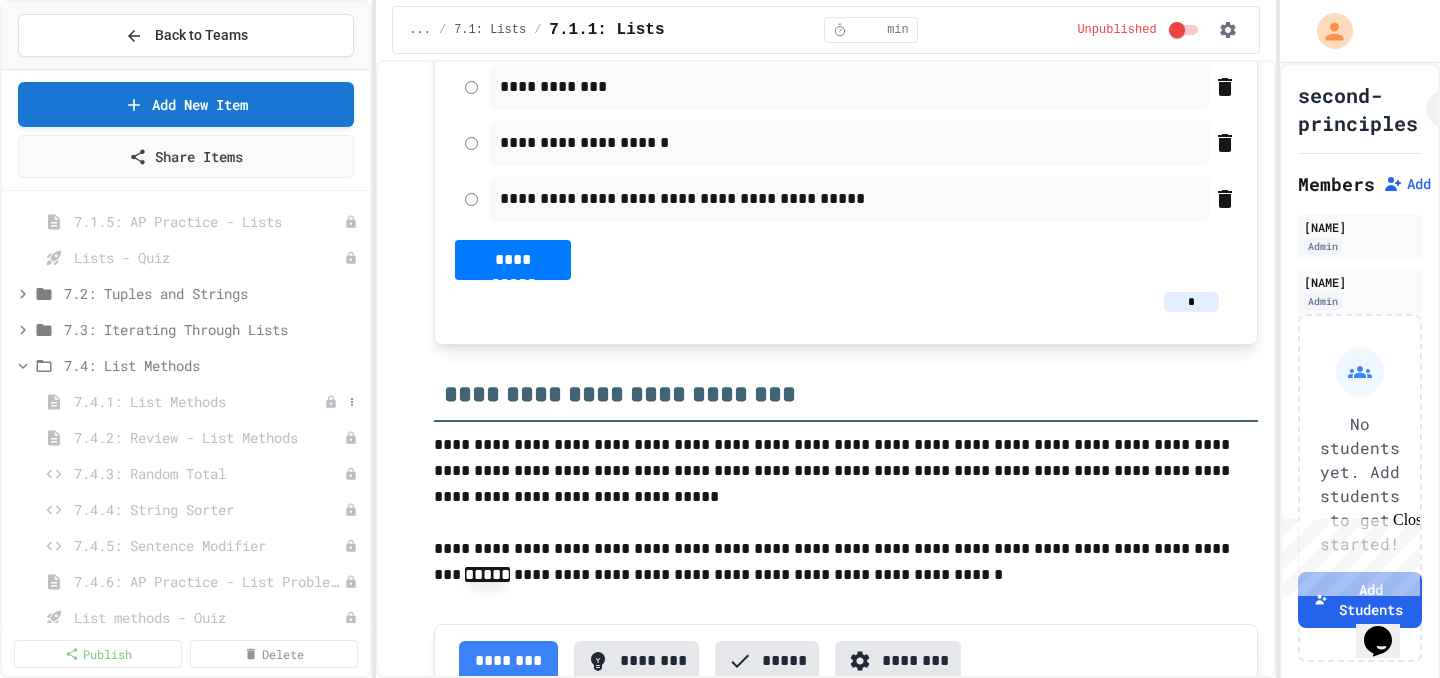 click on "7.4.1: List Methods" at bounding box center (199, 401) 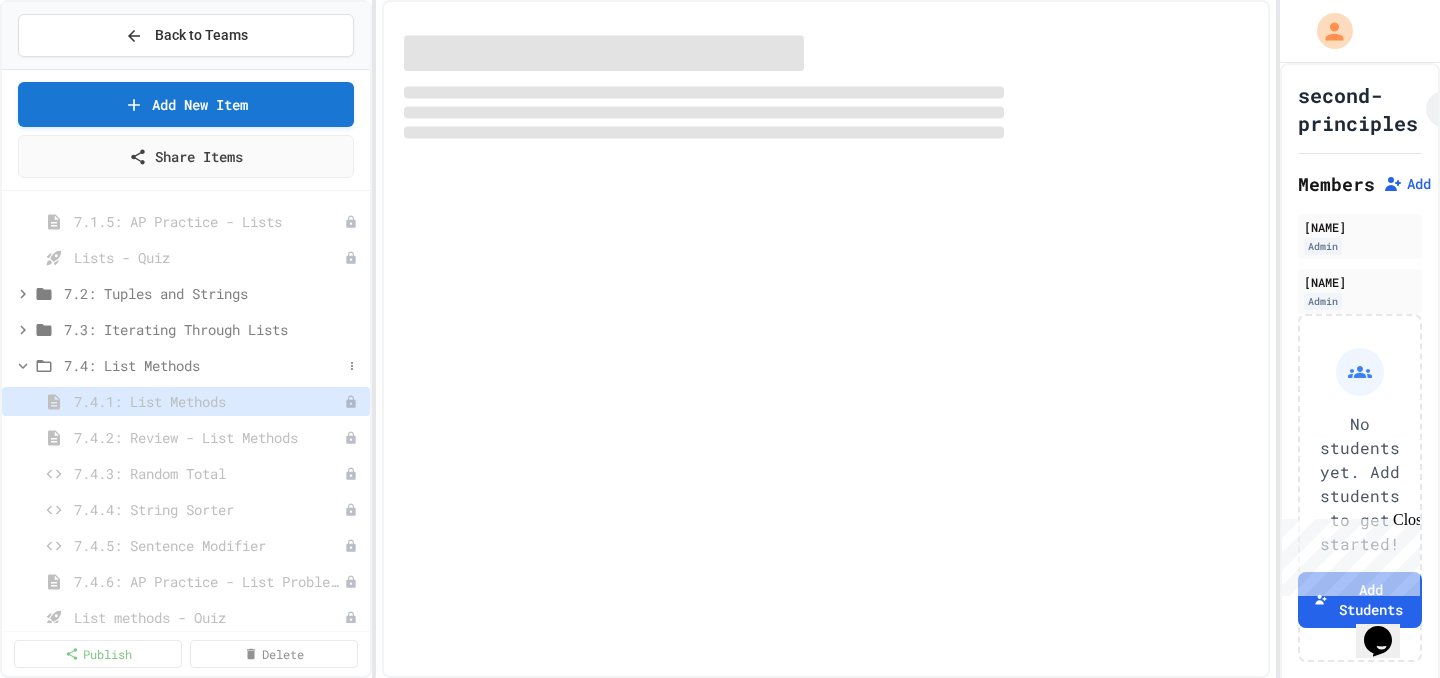 select on "***" 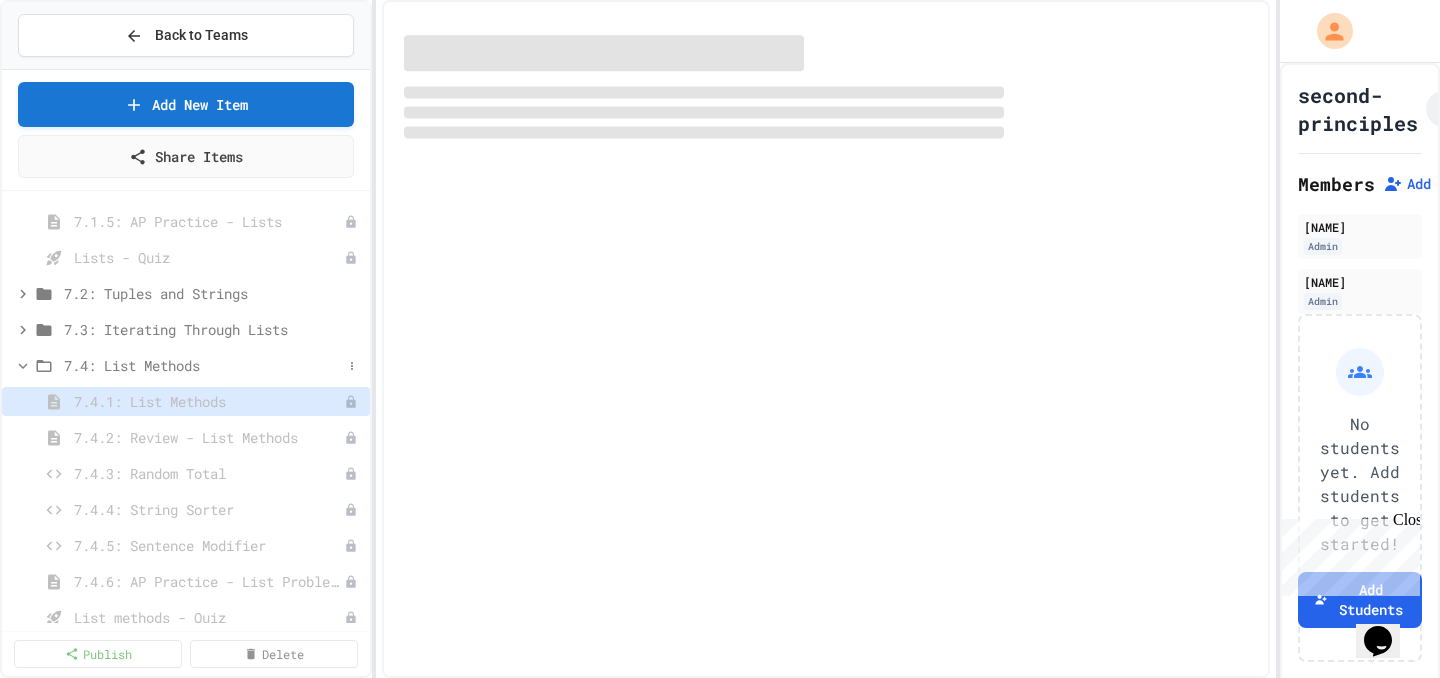 select on "***" 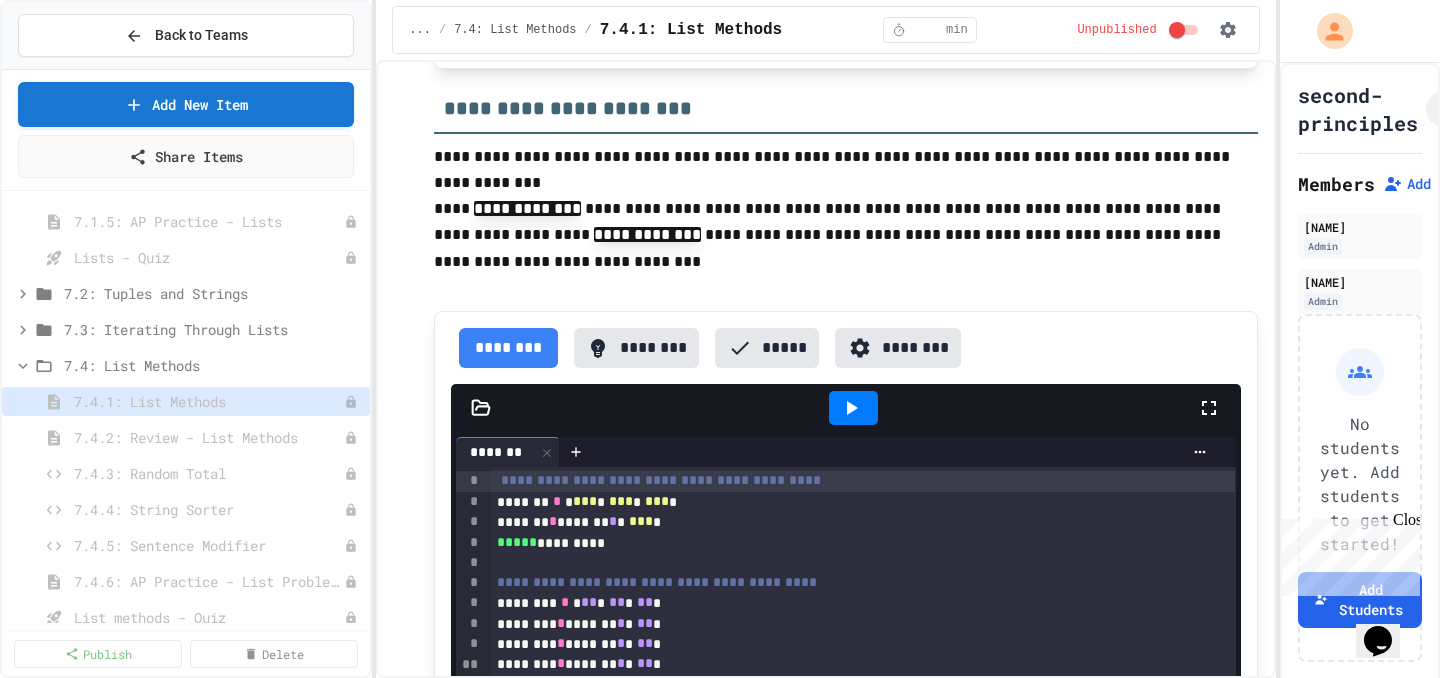 scroll, scrollTop: 1550, scrollLeft: 0, axis: vertical 